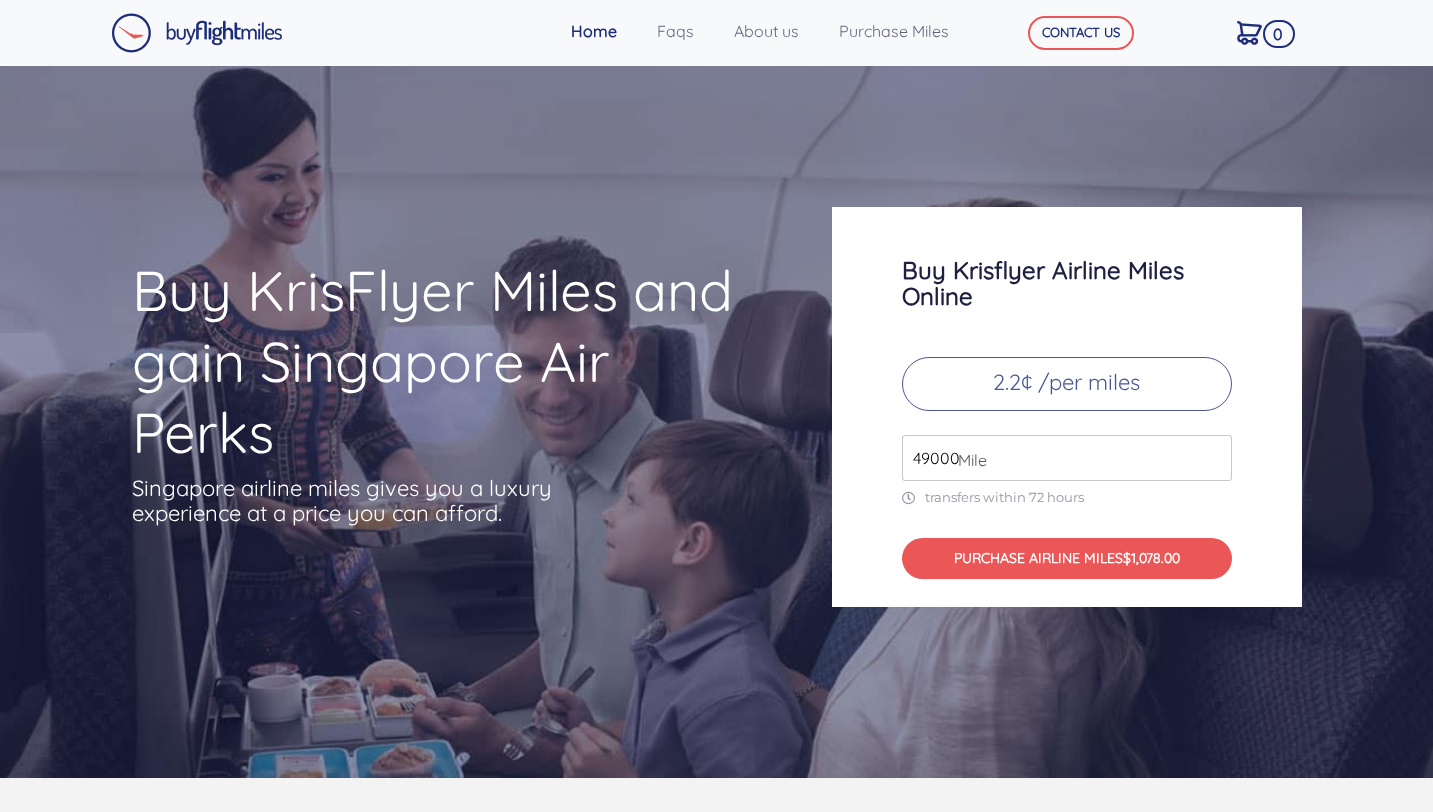scroll, scrollTop: 0, scrollLeft: 0, axis: both 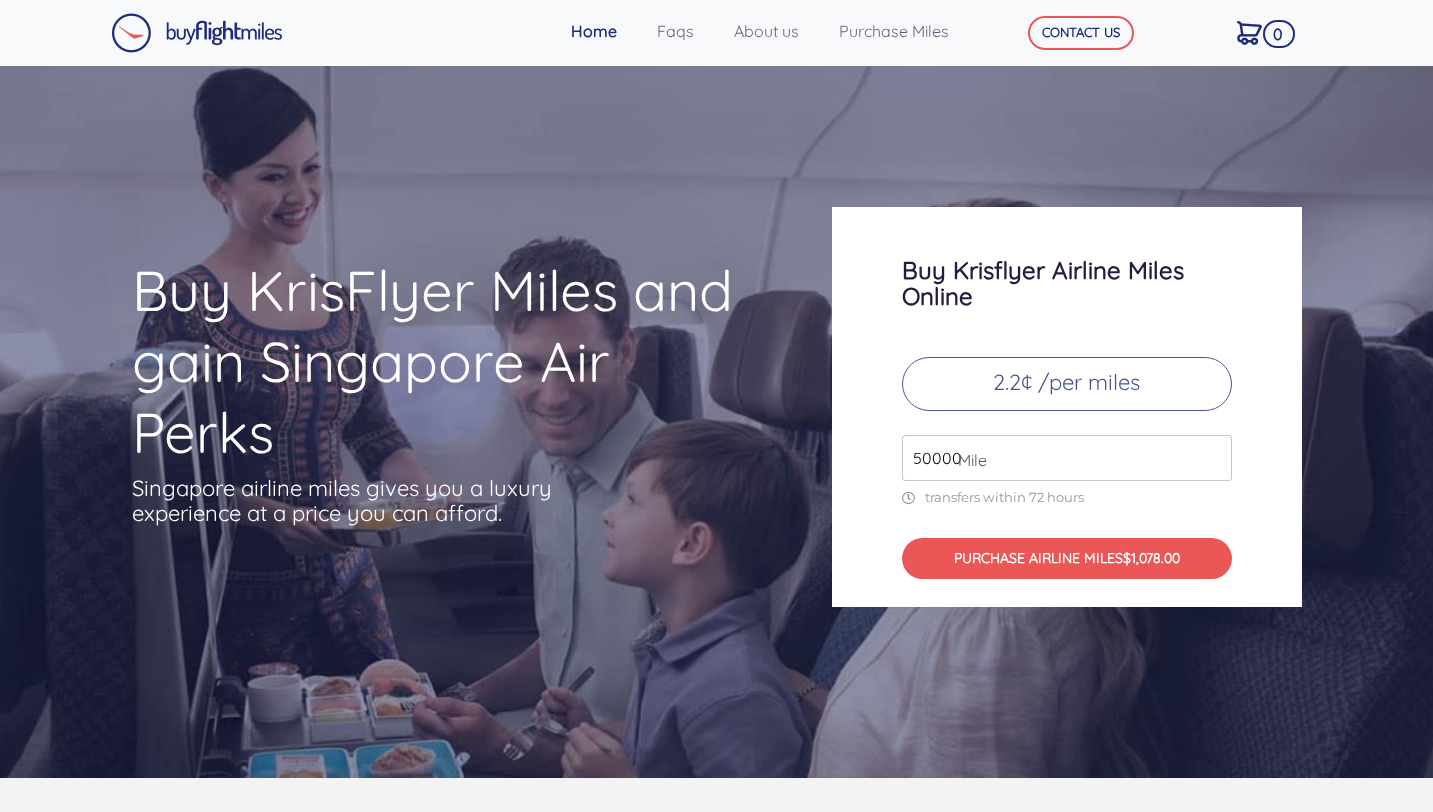 click on "50000" at bounding box center (1067, 458) 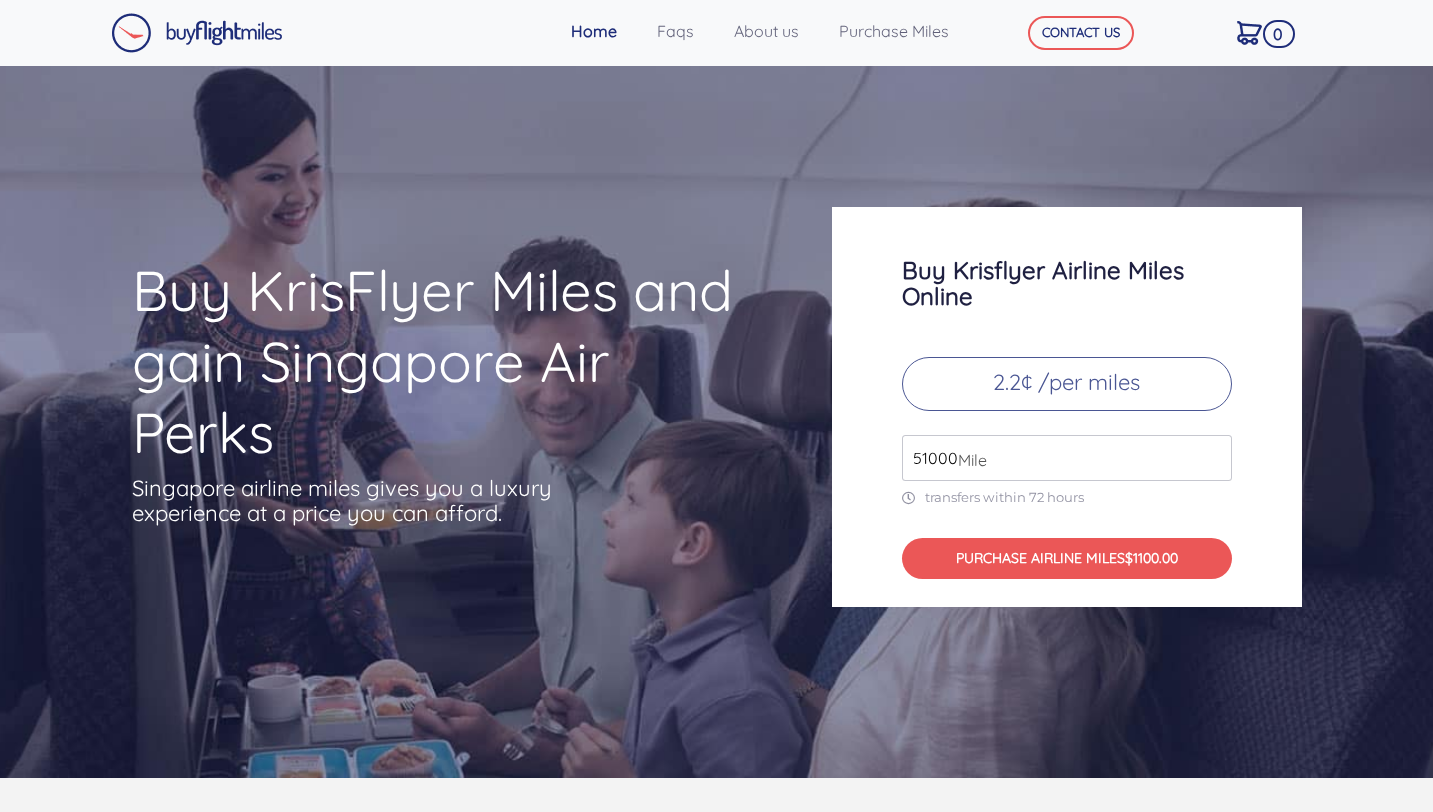 click on "51000" at bounding box center [1067, 458] 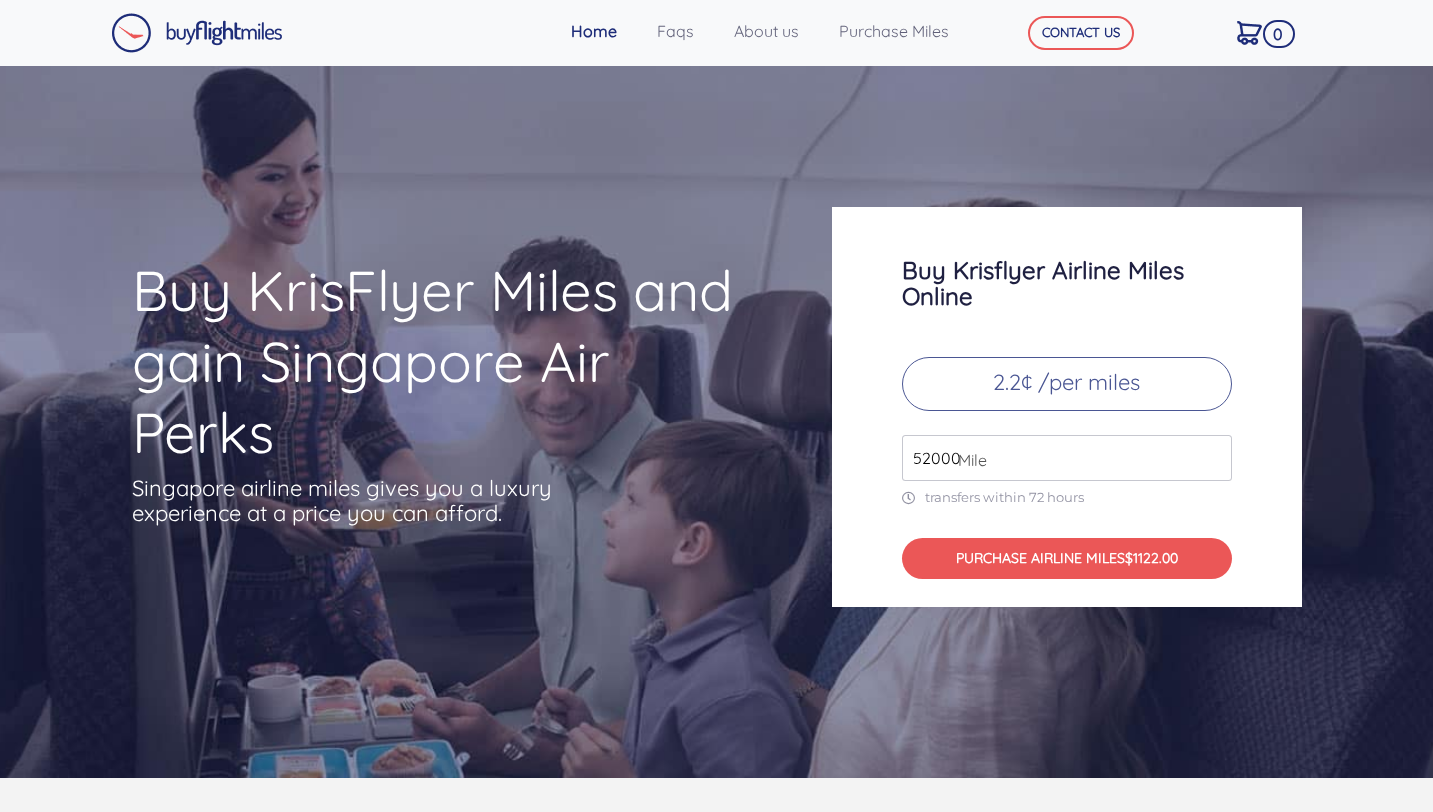 click on "52000" at bounding box center (1067, 458) 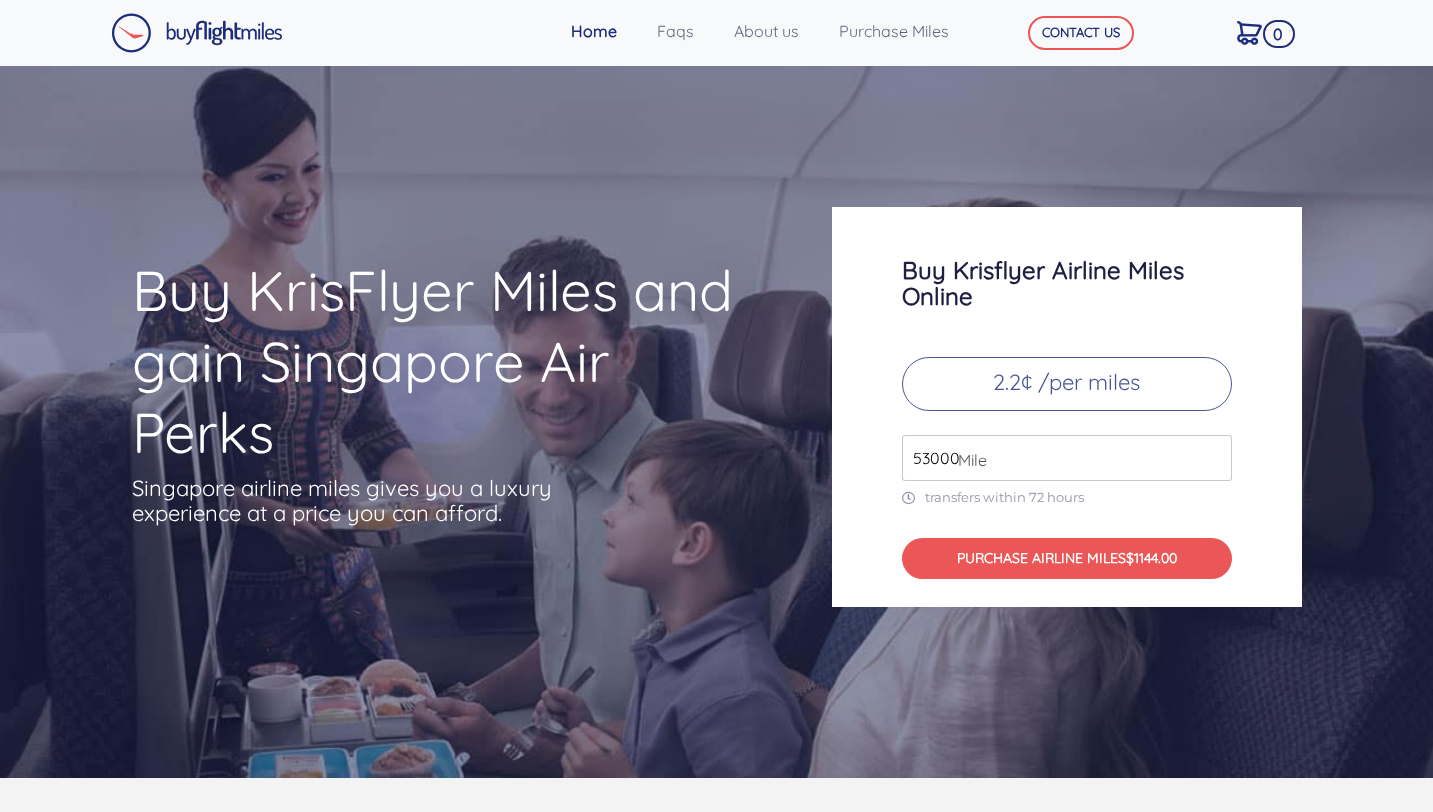 click on "53000" at bounding box center [1067, 458] 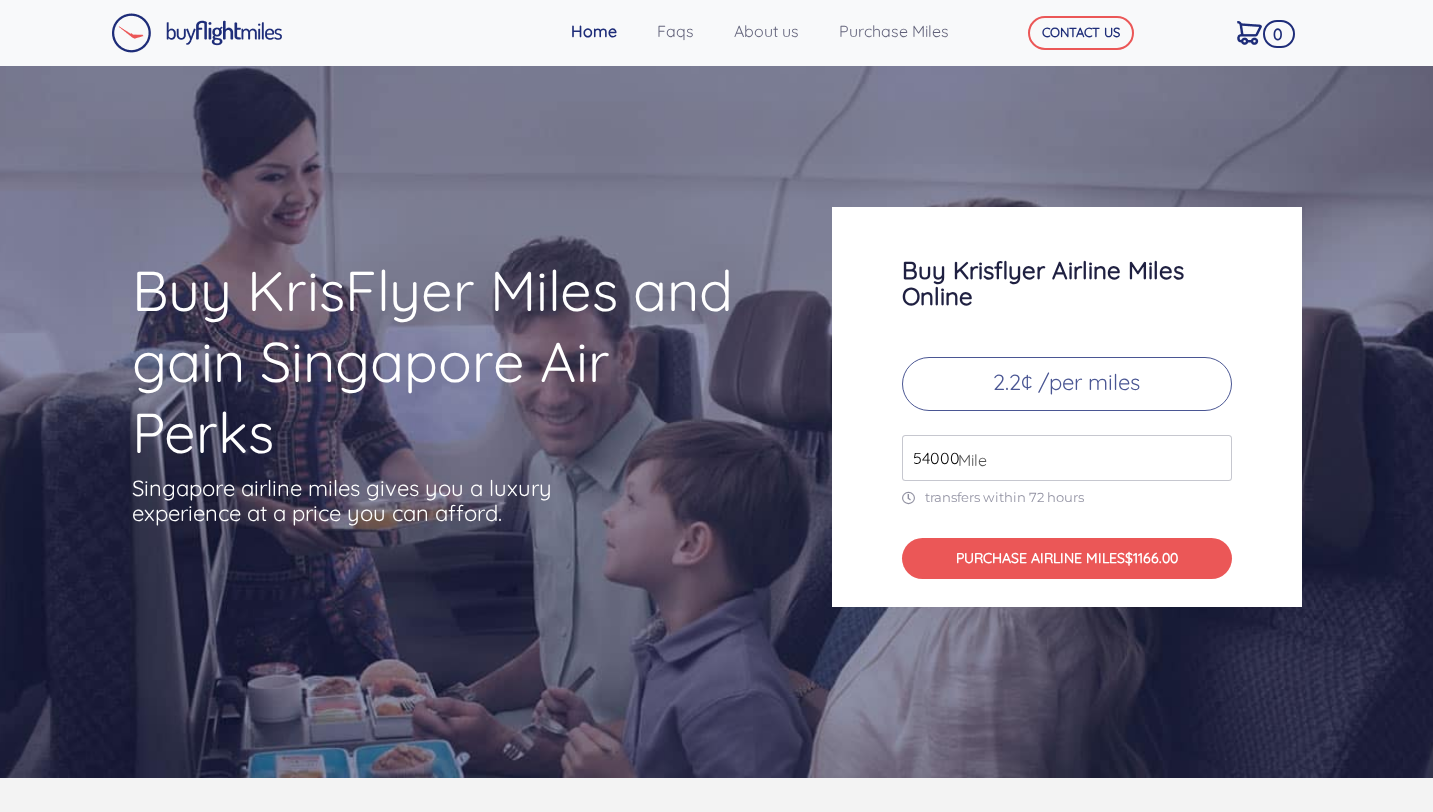 click on "54000" at bounding box center (1067, 458) 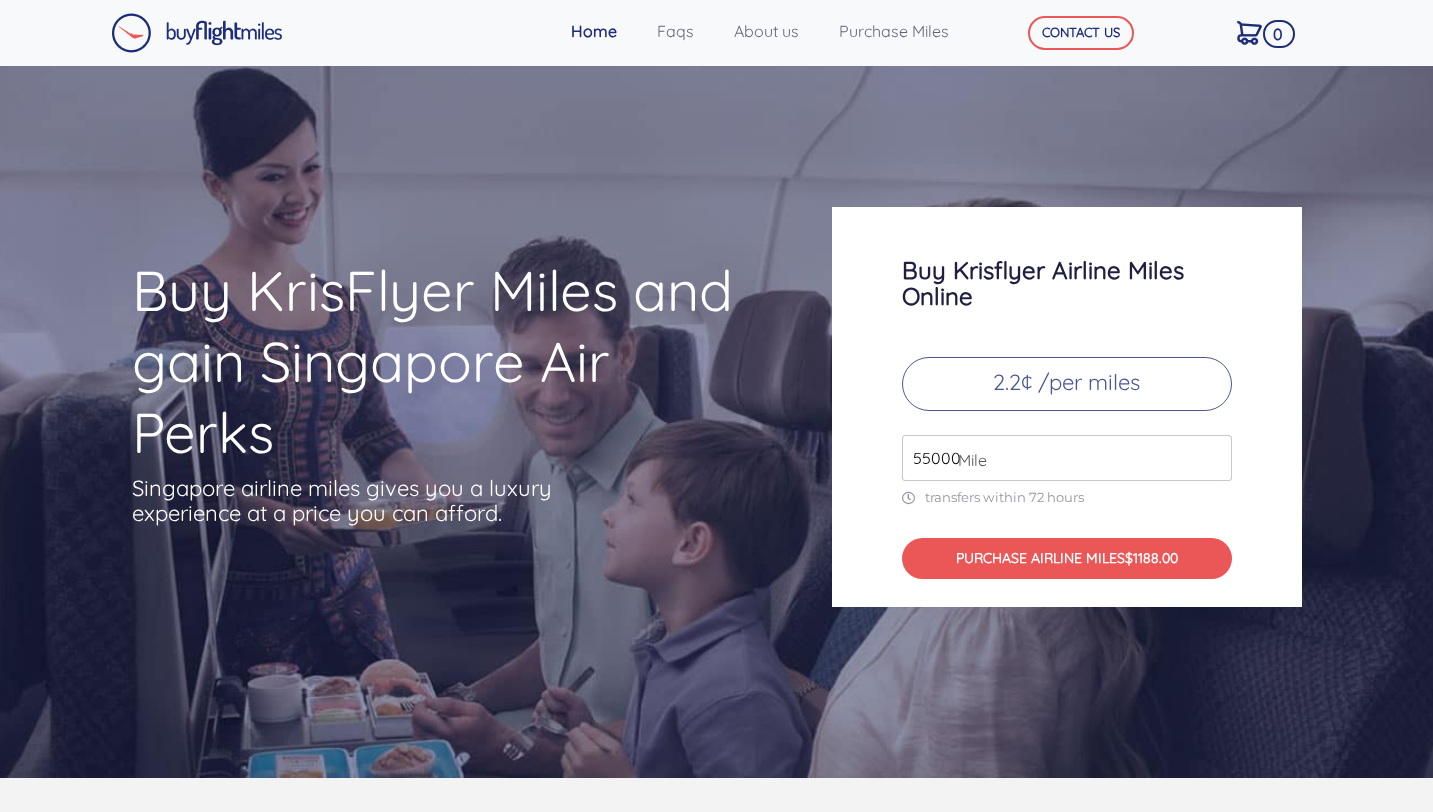 click on "55000" at bounding box center [1067, 458] 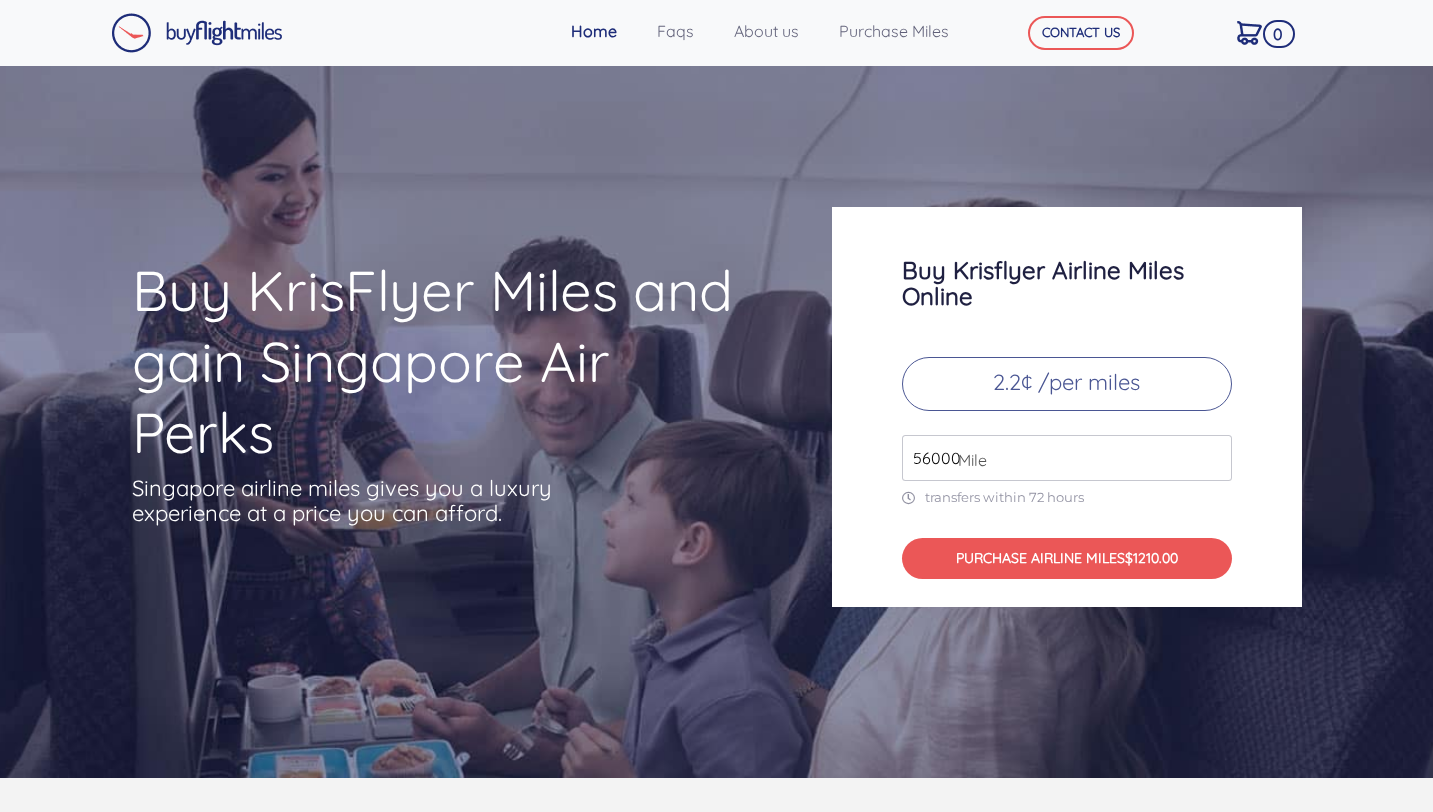 click on "56000" at bounding box center [1067, 458] 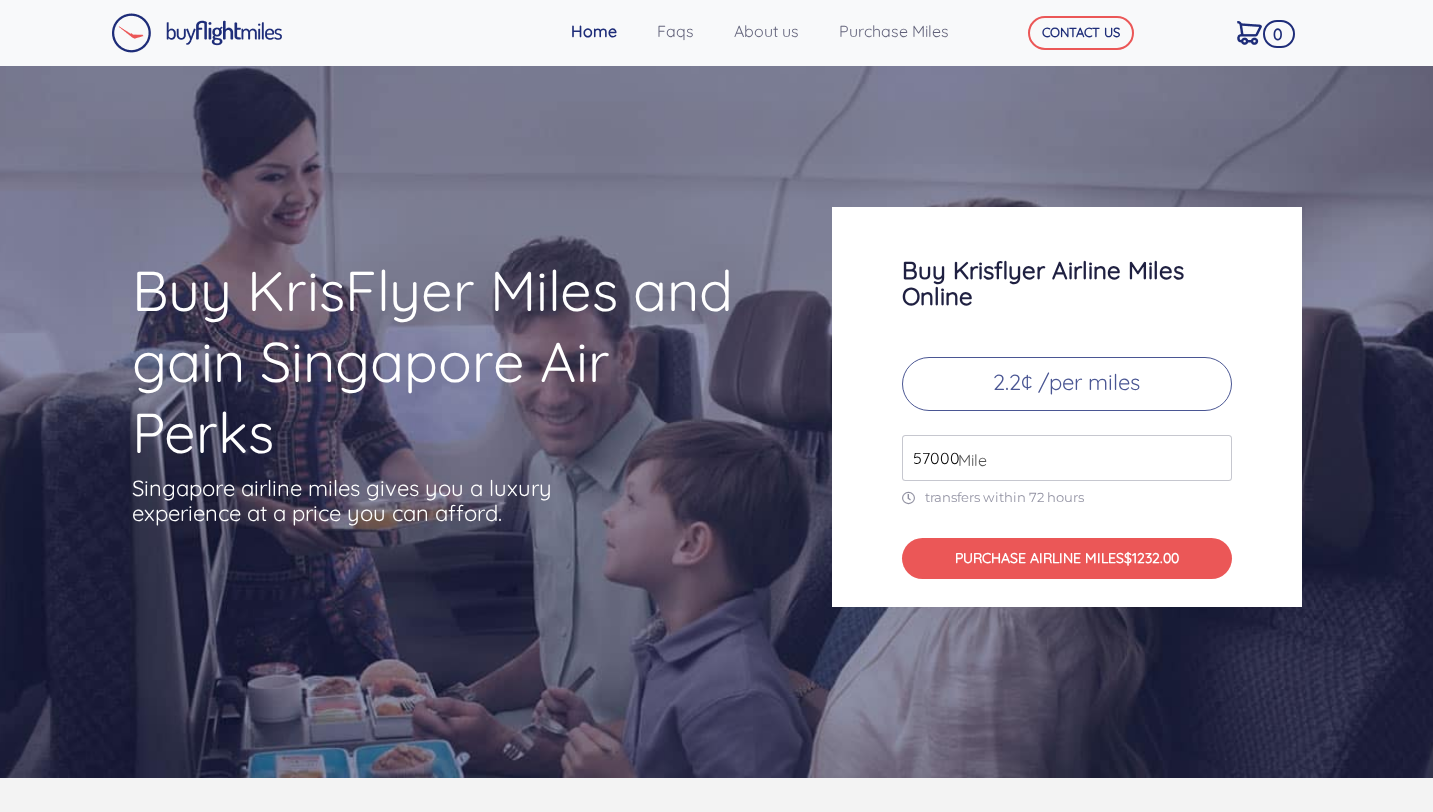 click on "57000" at bounding box center [1067, 458] 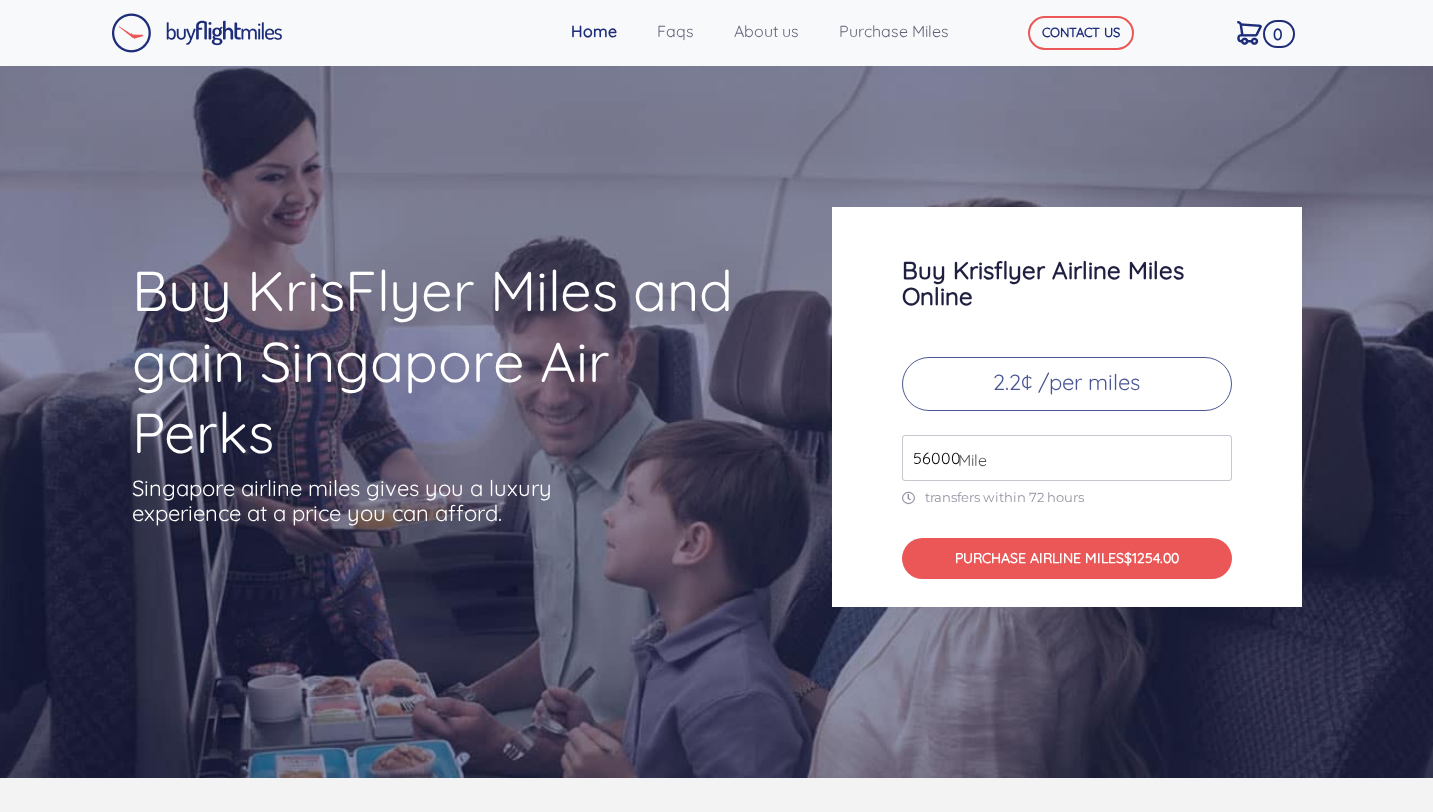 click on "56000" at bounding box center (1067, 458) 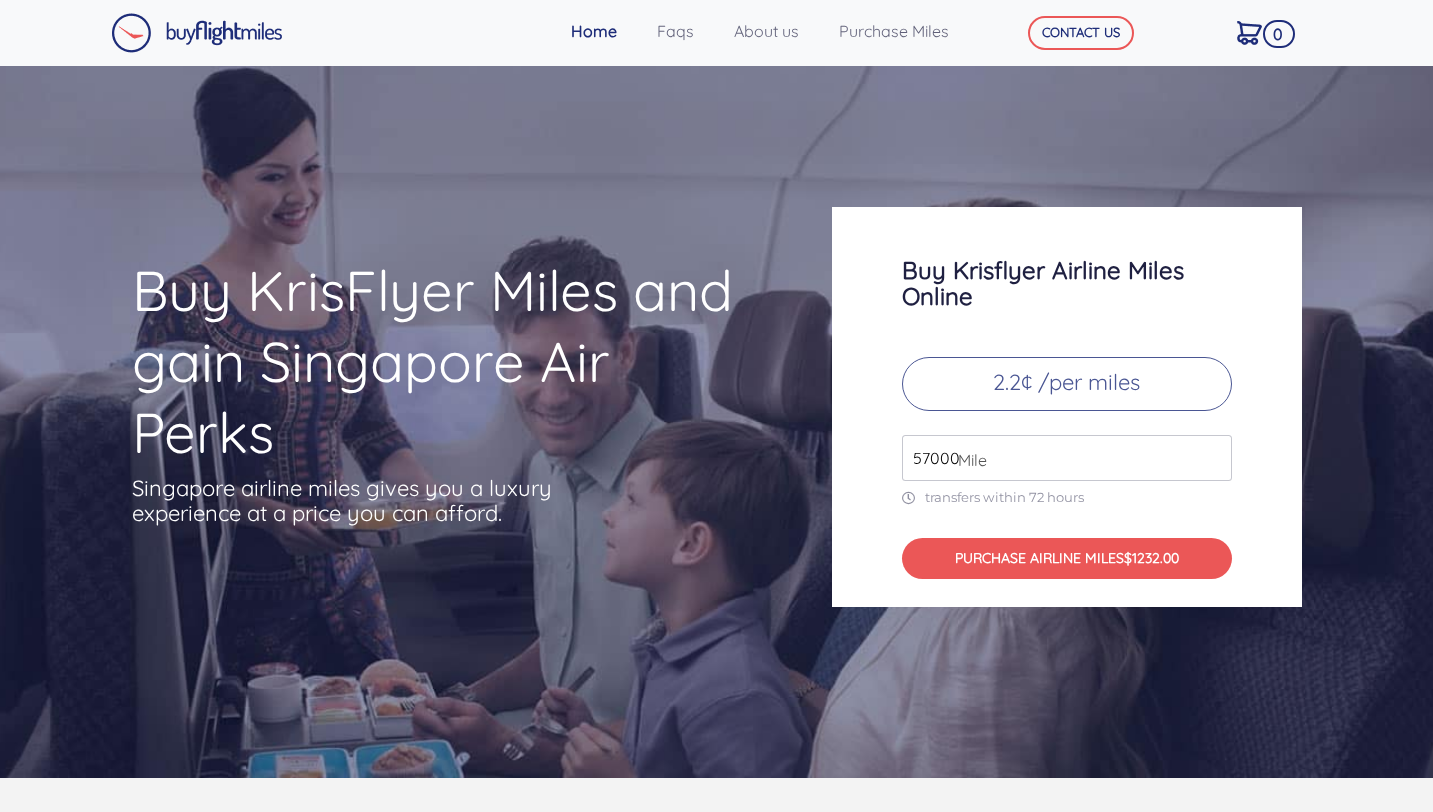 click on "57000" at bounding box center [1067, 458] 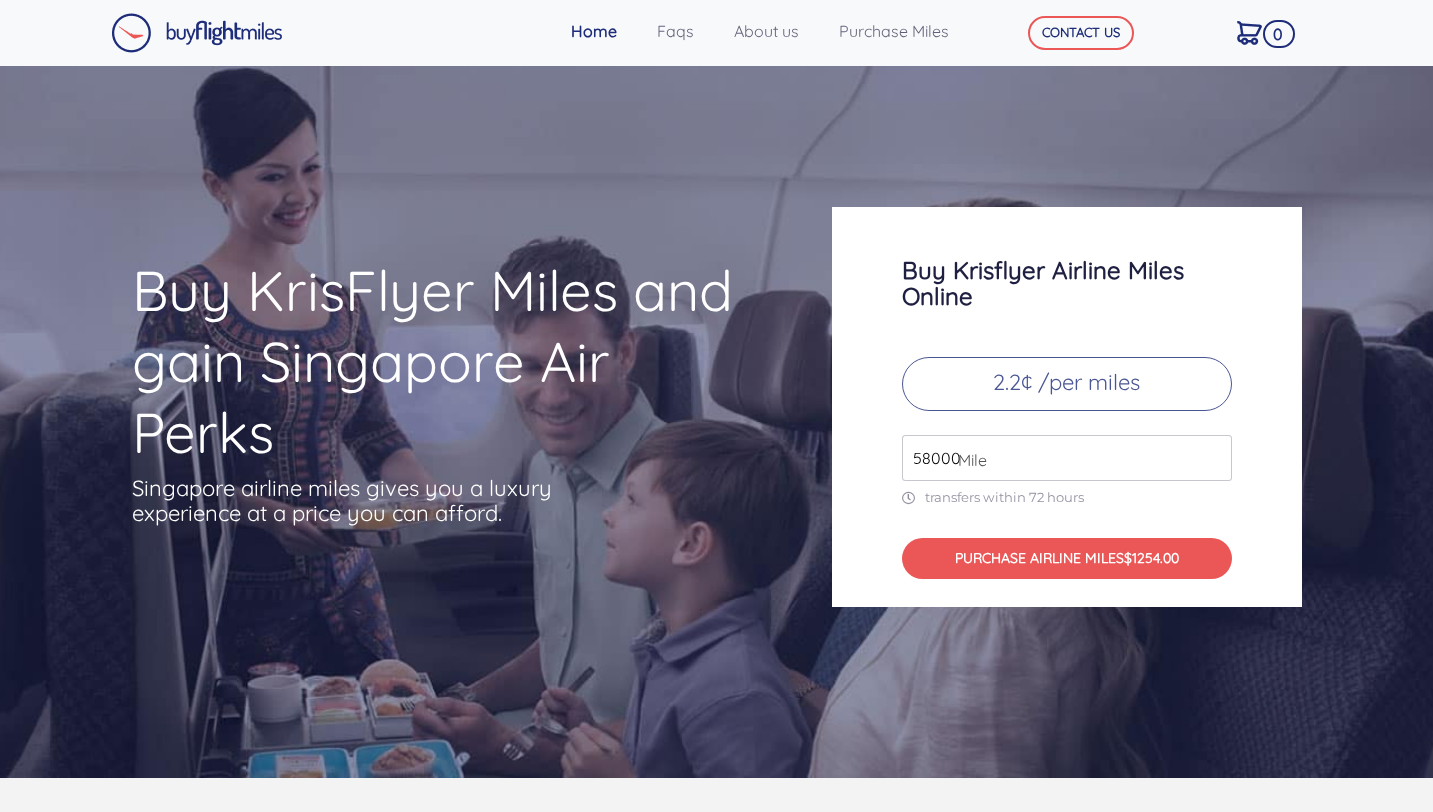 click on "58000" at bounding box center (1067, 458) 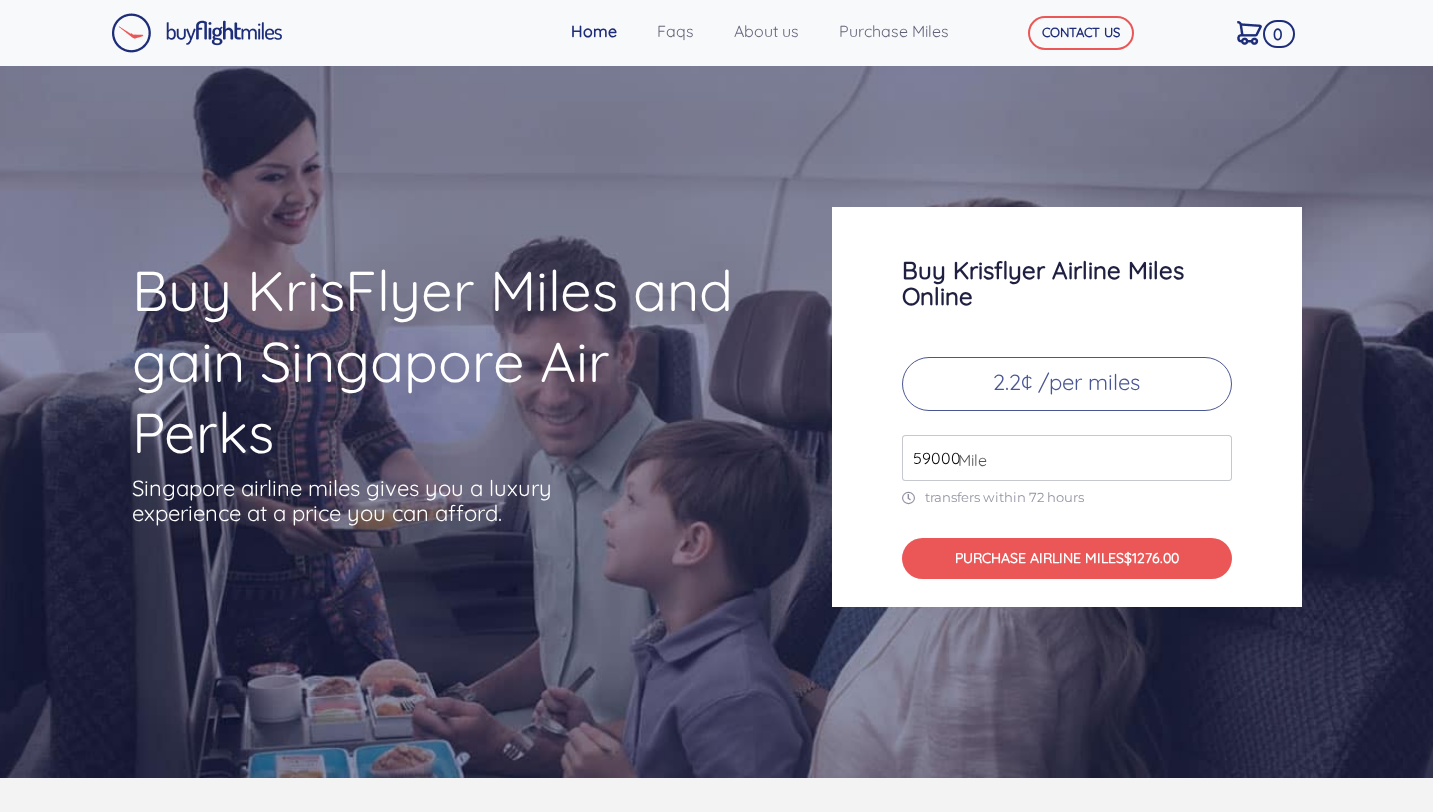 click on "59000" at bounding box center (1067, 458) 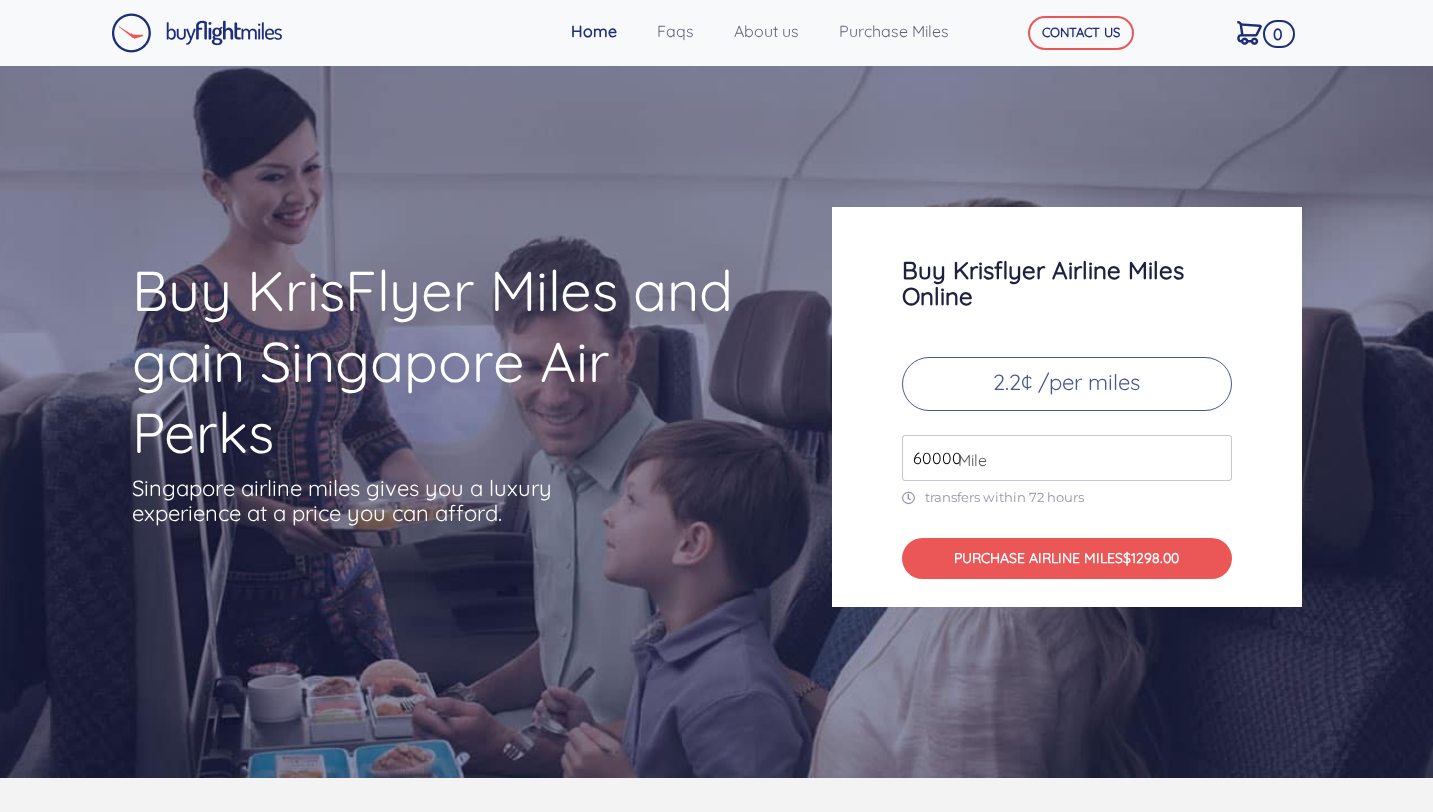 click on "60000" at bounding box center [1067, 458] 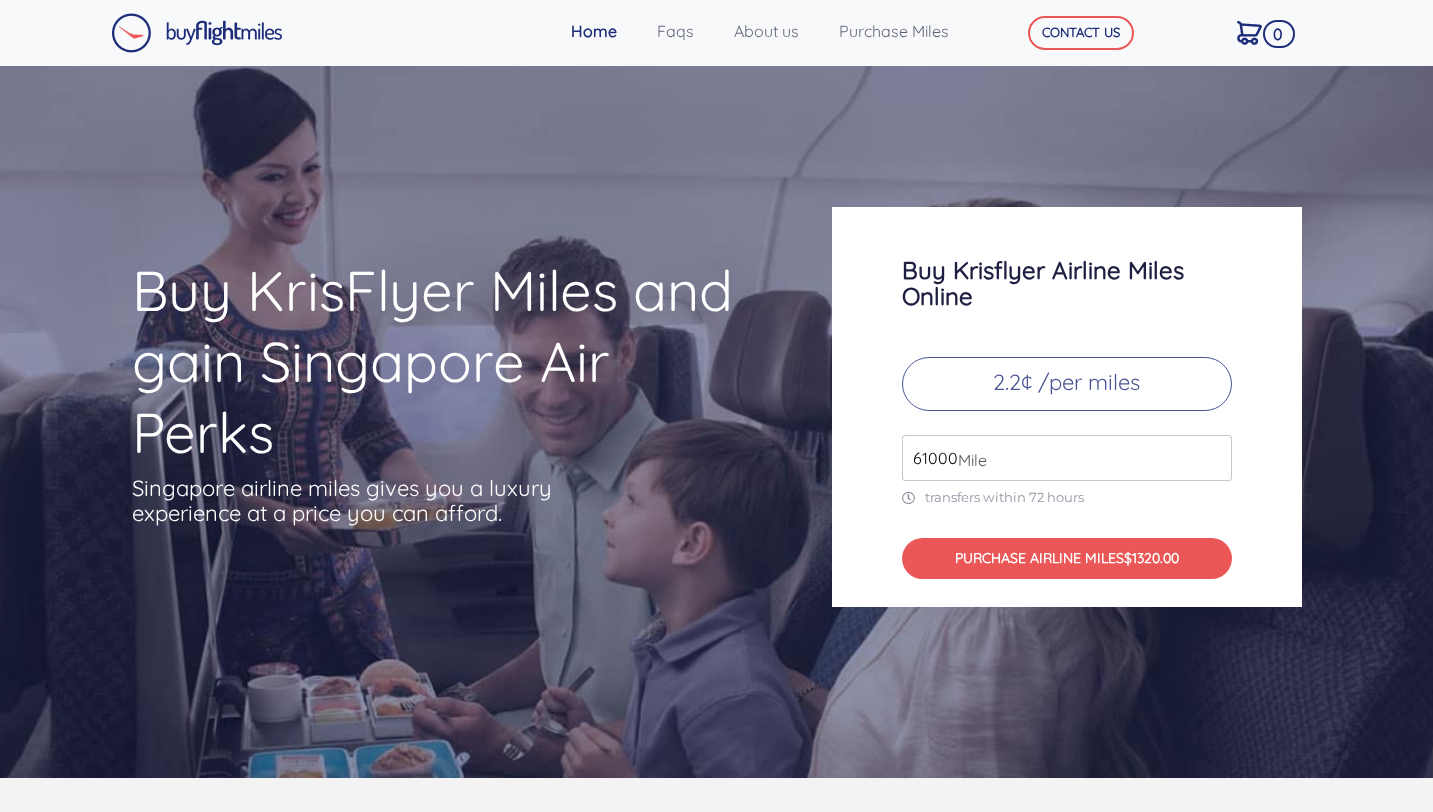 click on "61000" at bounding box center (1067, 458) 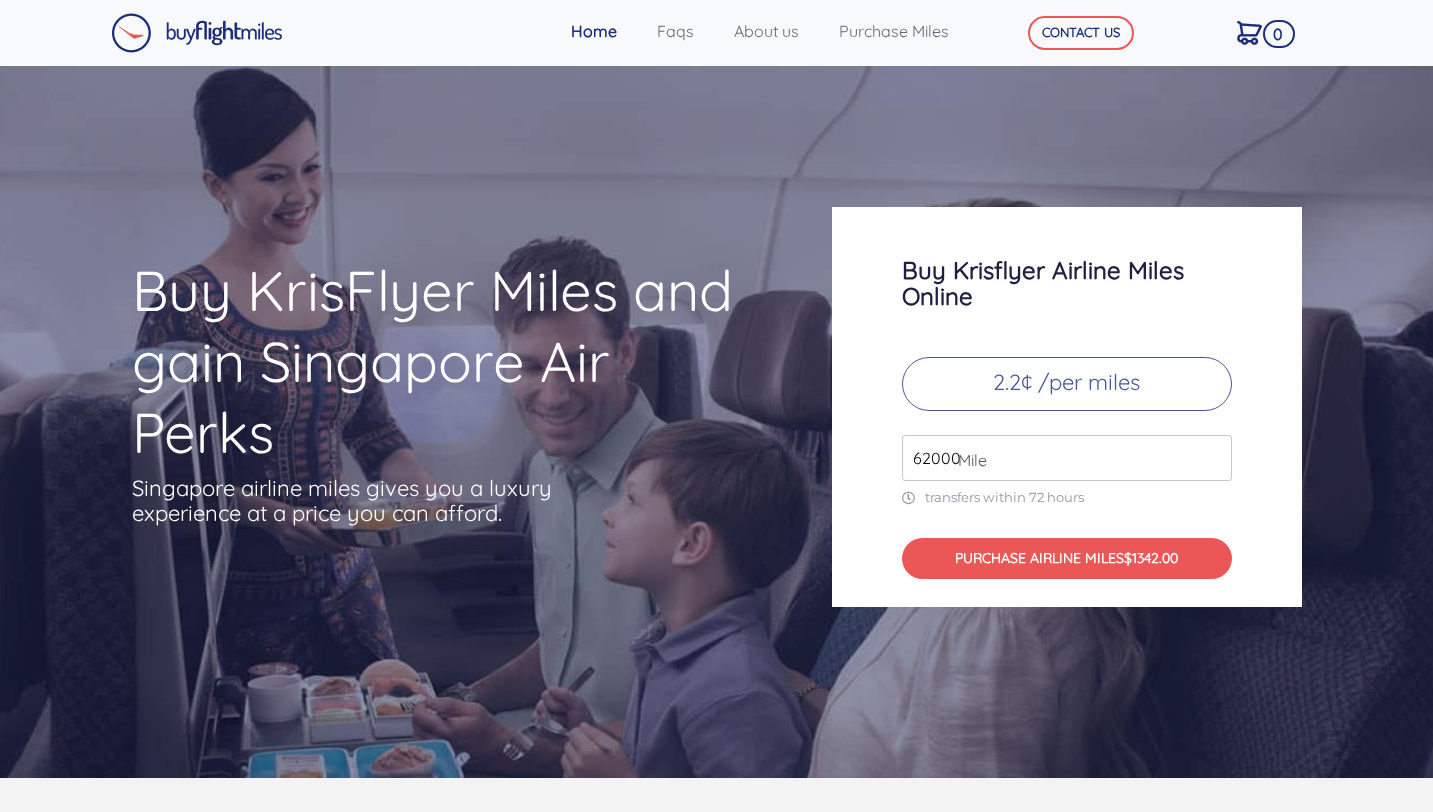 click on "62000" at bounding box center (1067, 458) 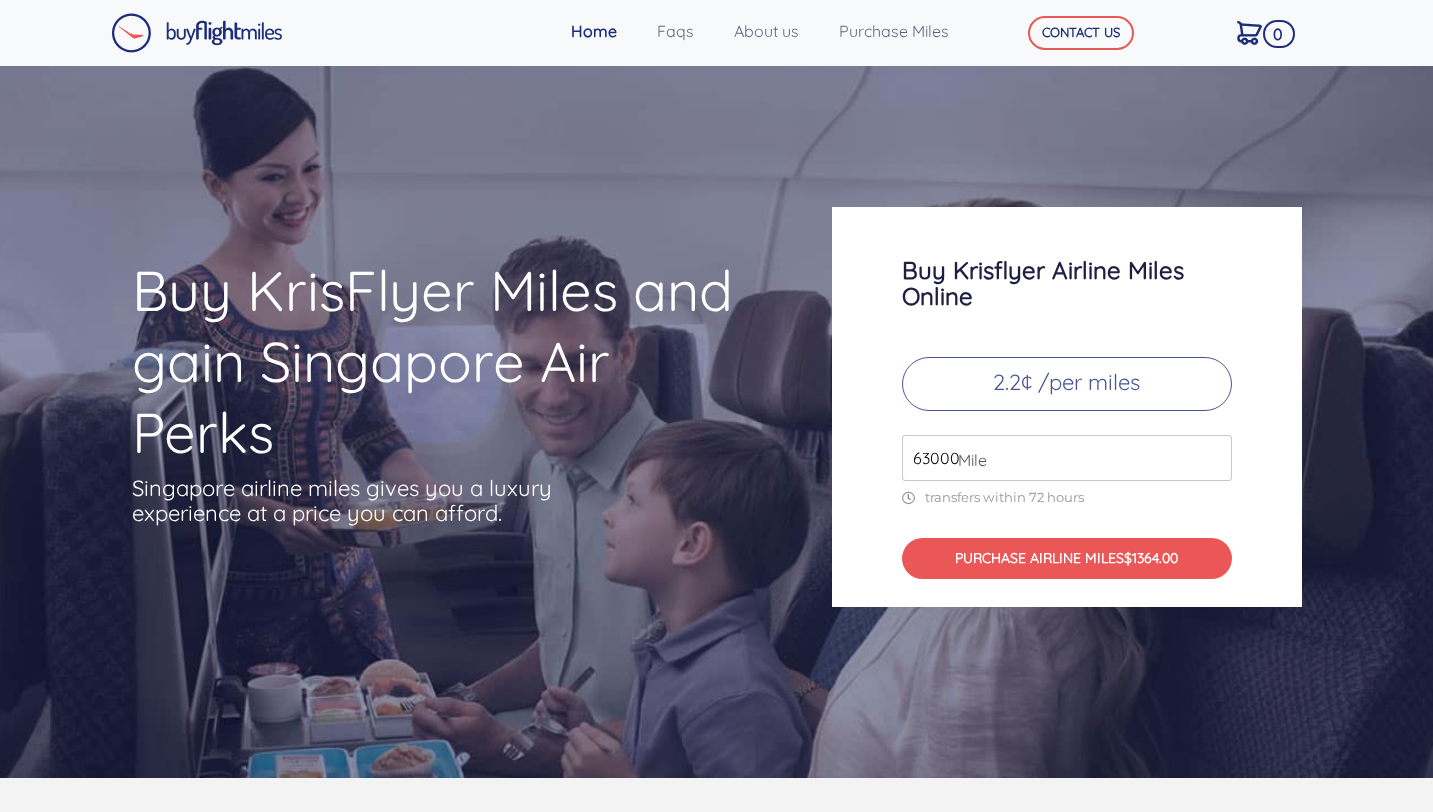 click on "63000" at bounding box center (1067, 458) 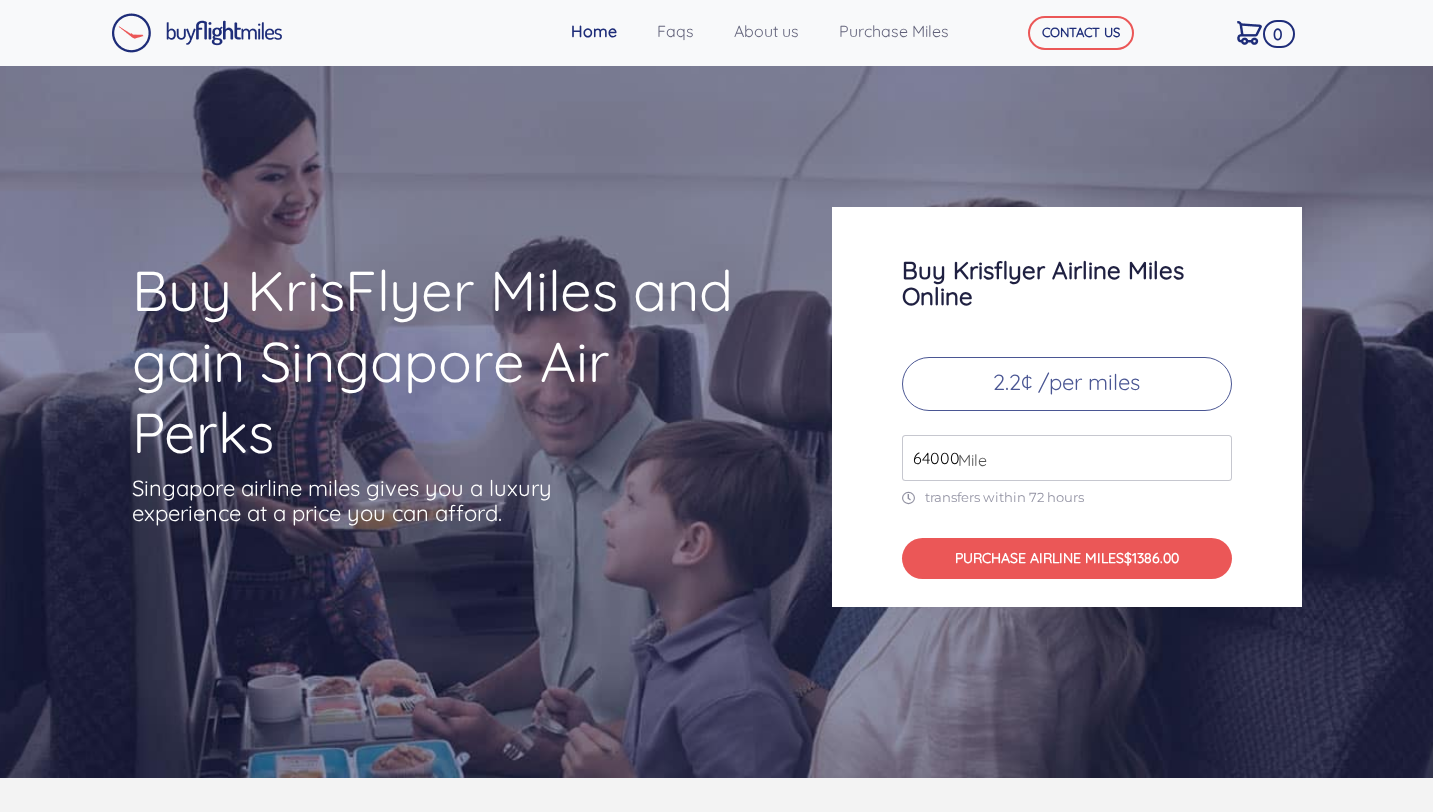 click on "64000" at bounding box center [1067, 458] 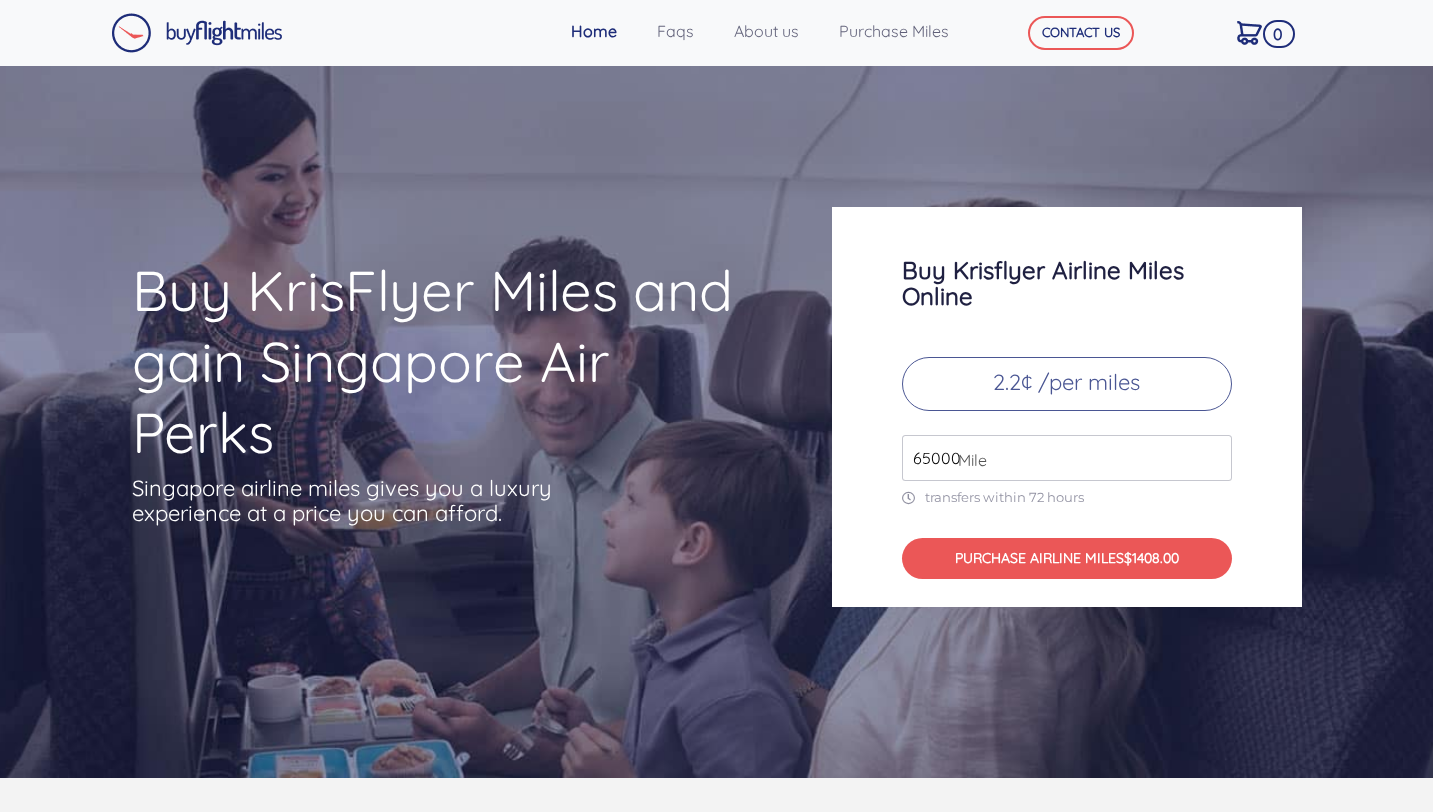 click on "65000" at bounding box center (1067, 458) 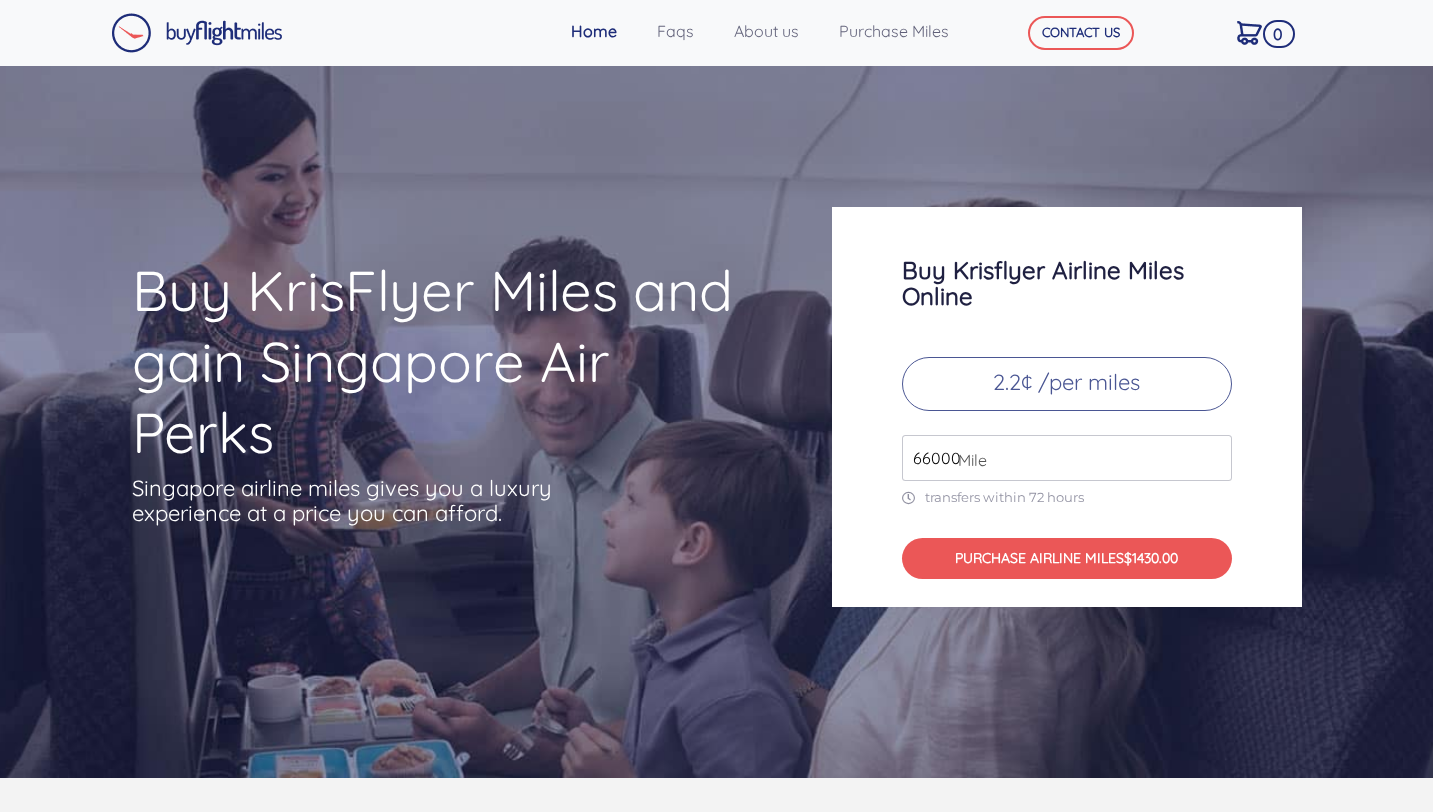click on "66000" at bounding box center (1067, 458) 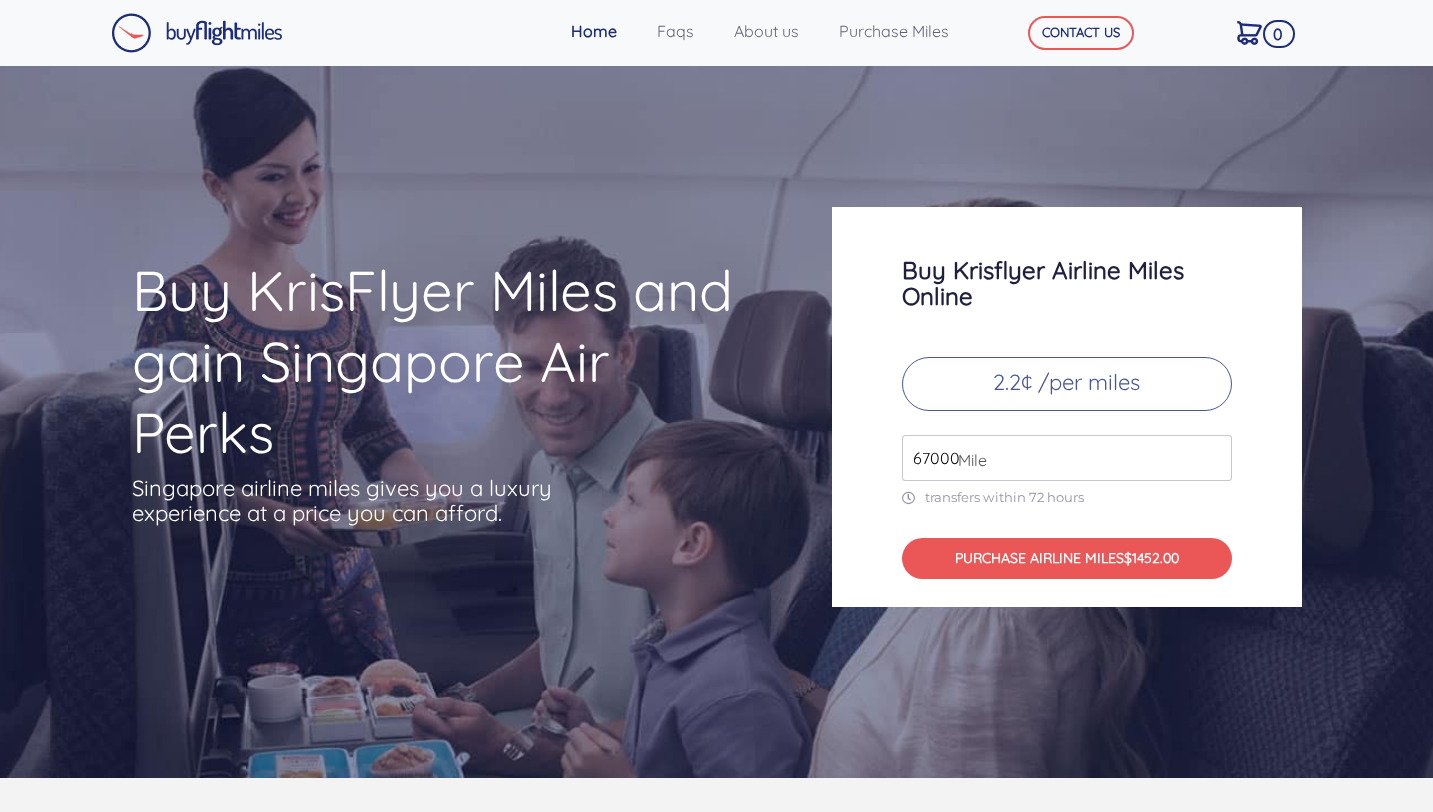 click on "67000" at bounding box center (1067, 458) 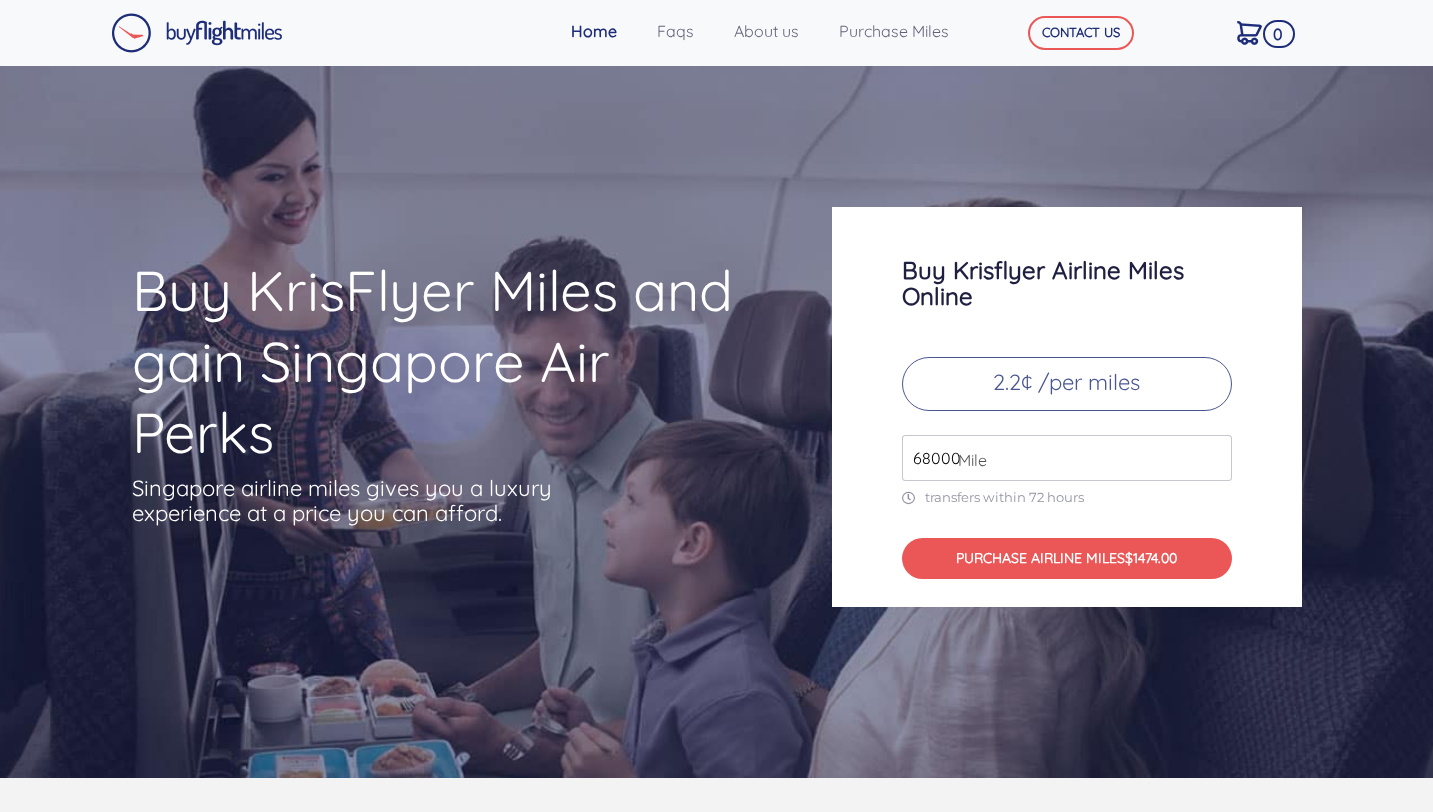 click on "68000" at bounding box center (1067, 458) 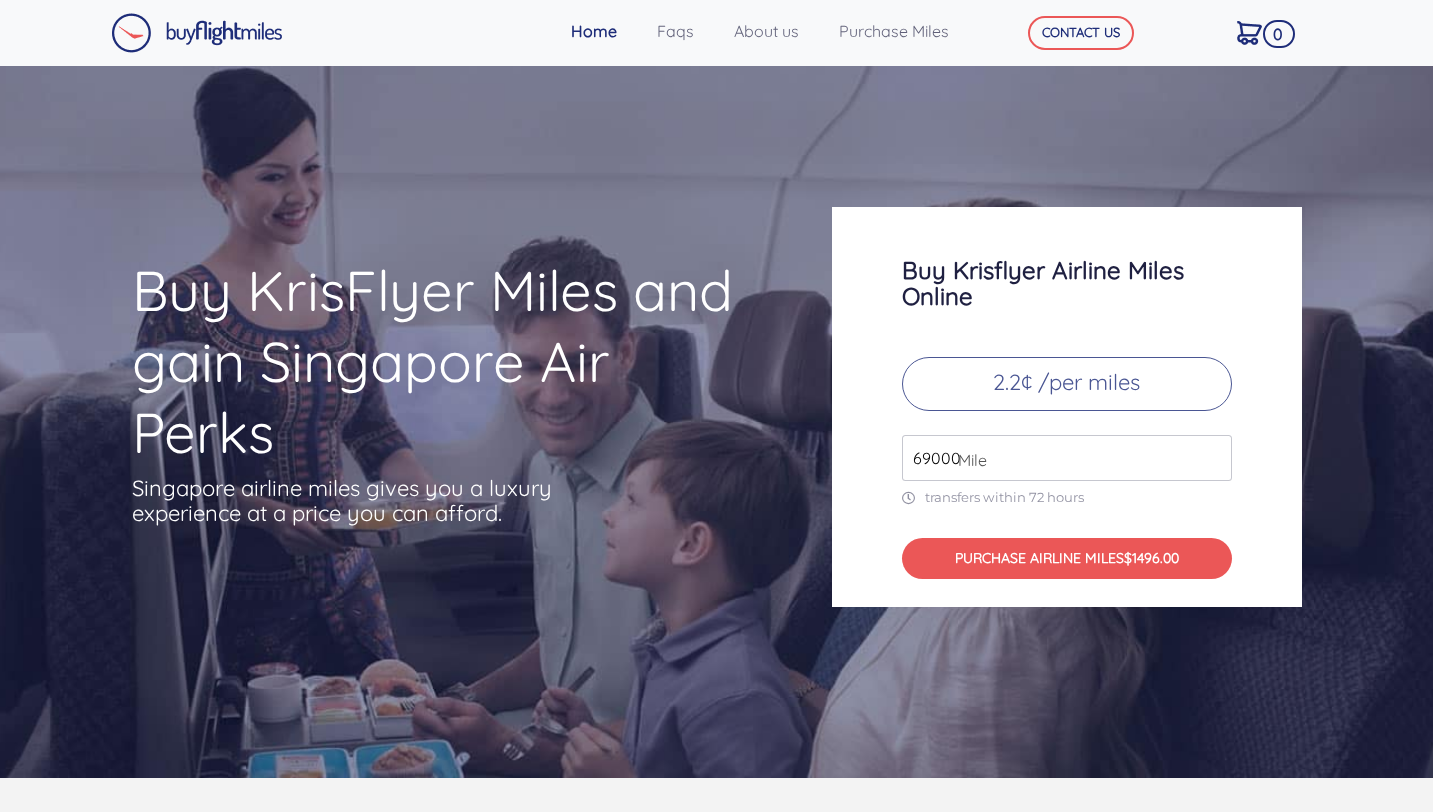click on "69000" at bounding box center [1067, 458] 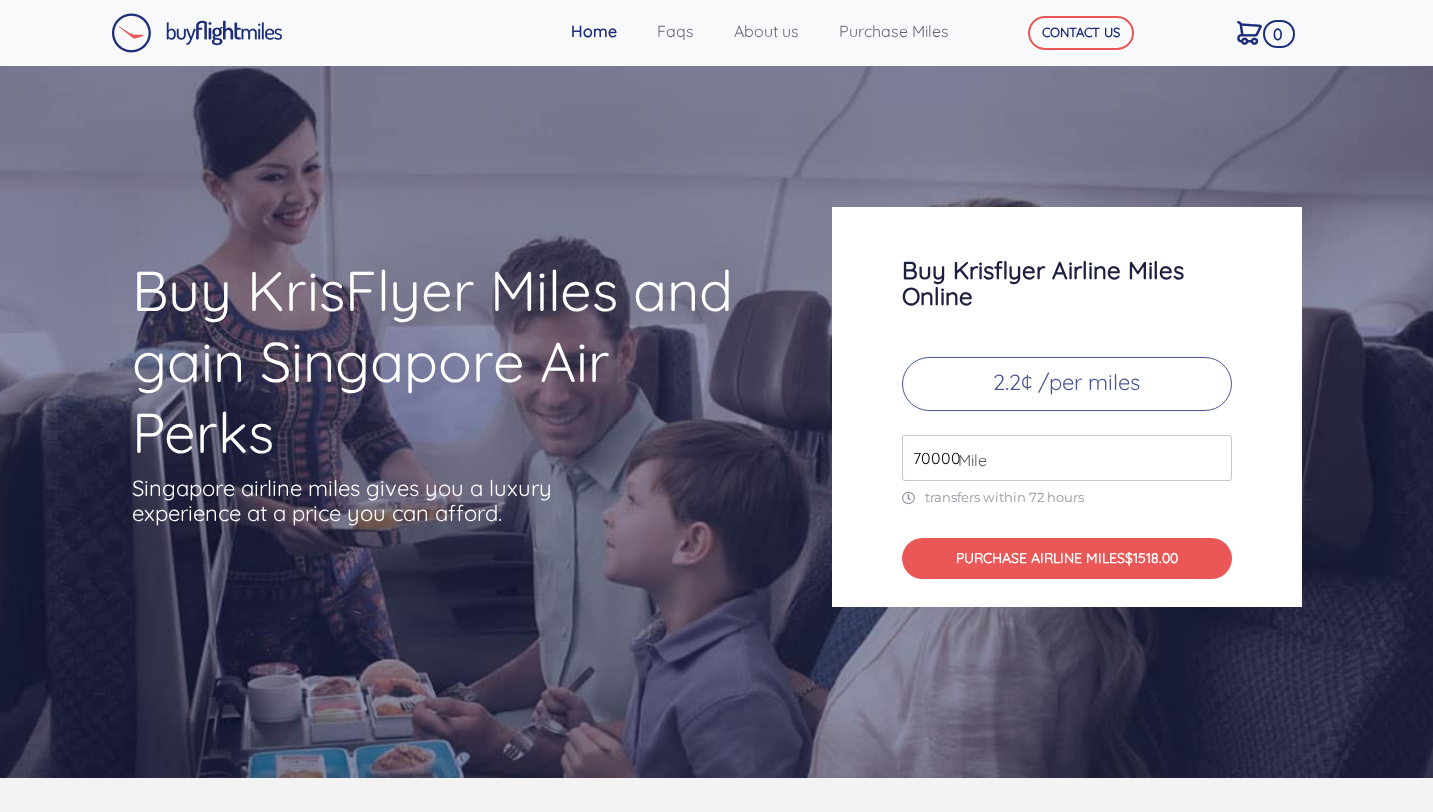 click on "70000" at bounding box center (1067, 458) 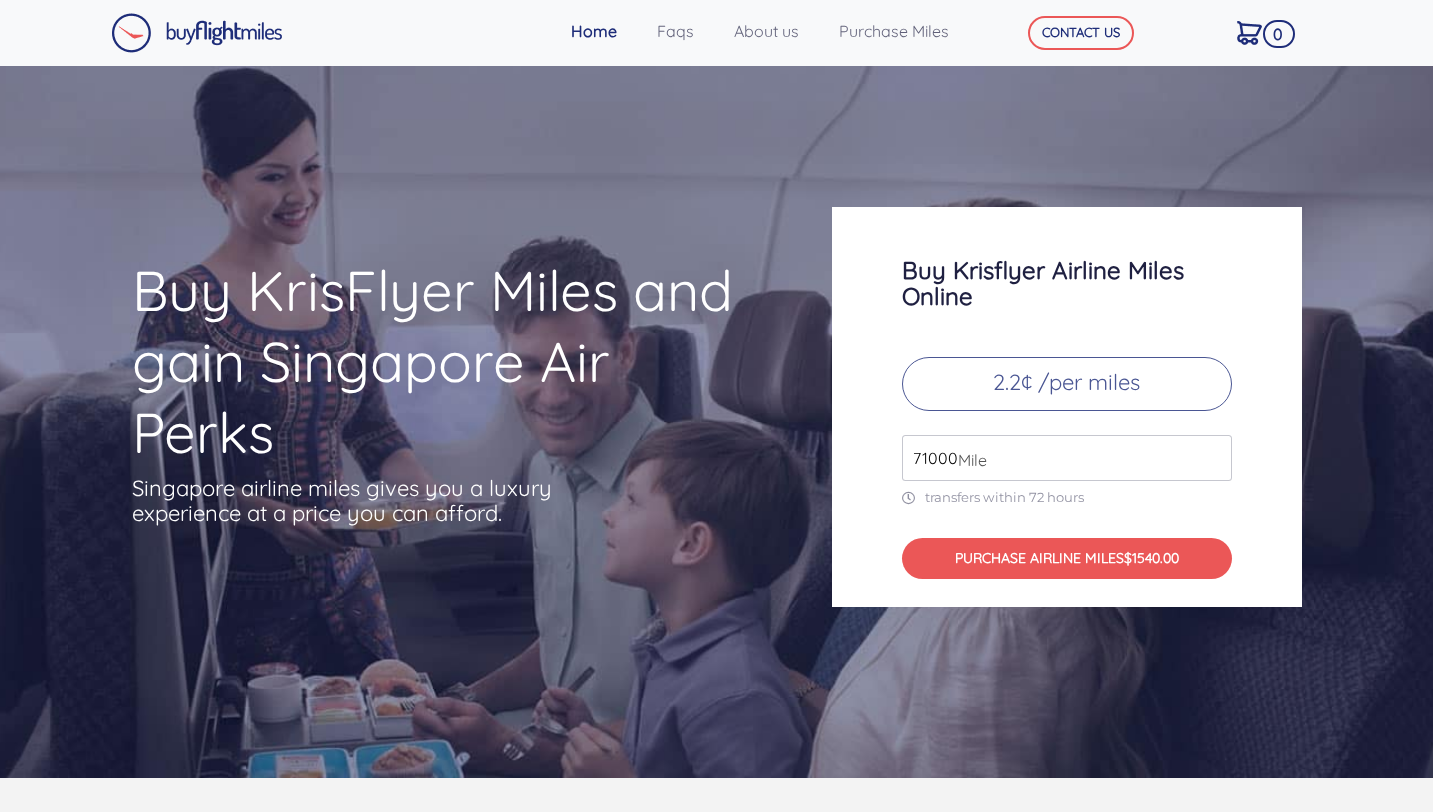 click on "71000" at bounding box center [1067, 458] 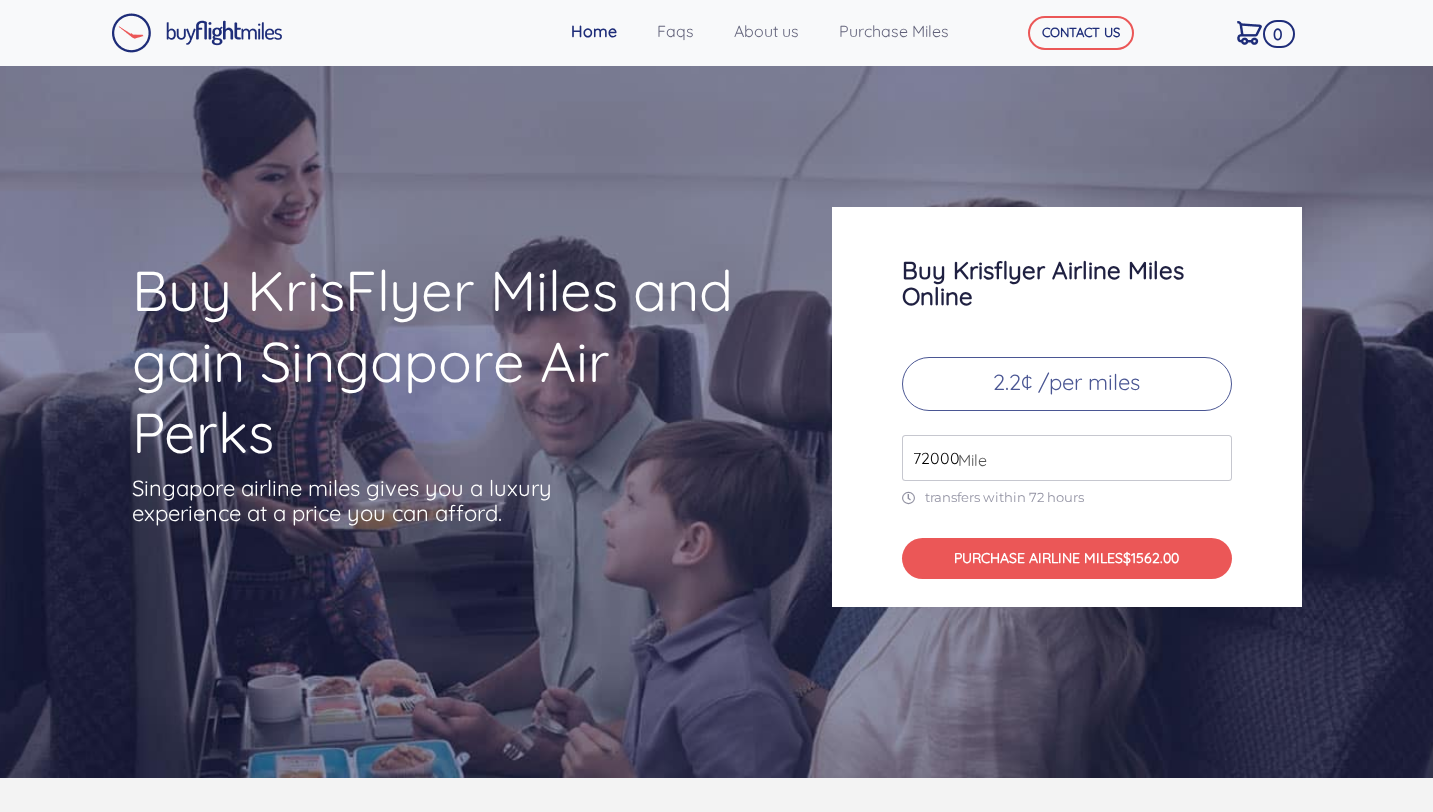 click on "72000" at bounding box center (1067, 458) 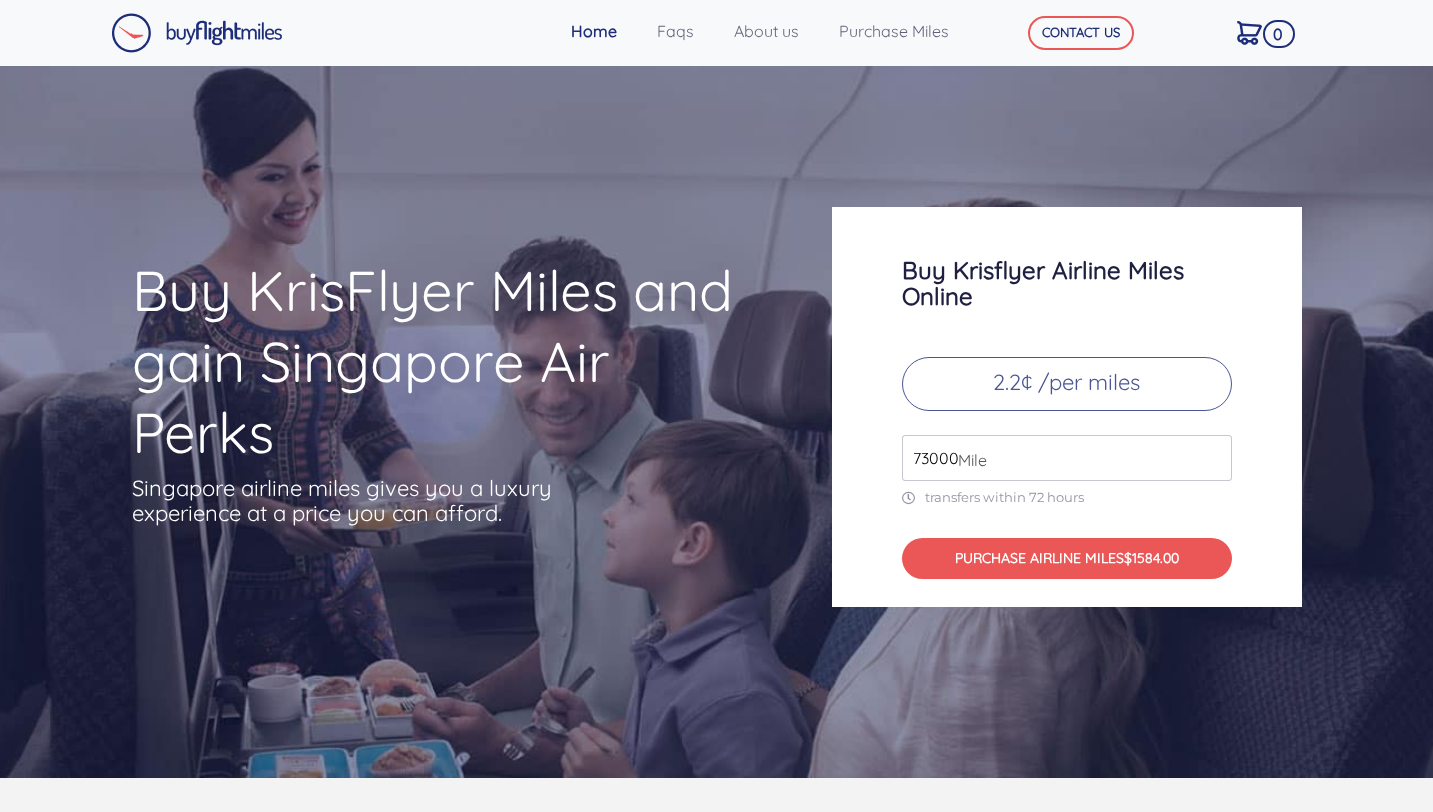 click on "73000" at bounding box center (1067, 458) 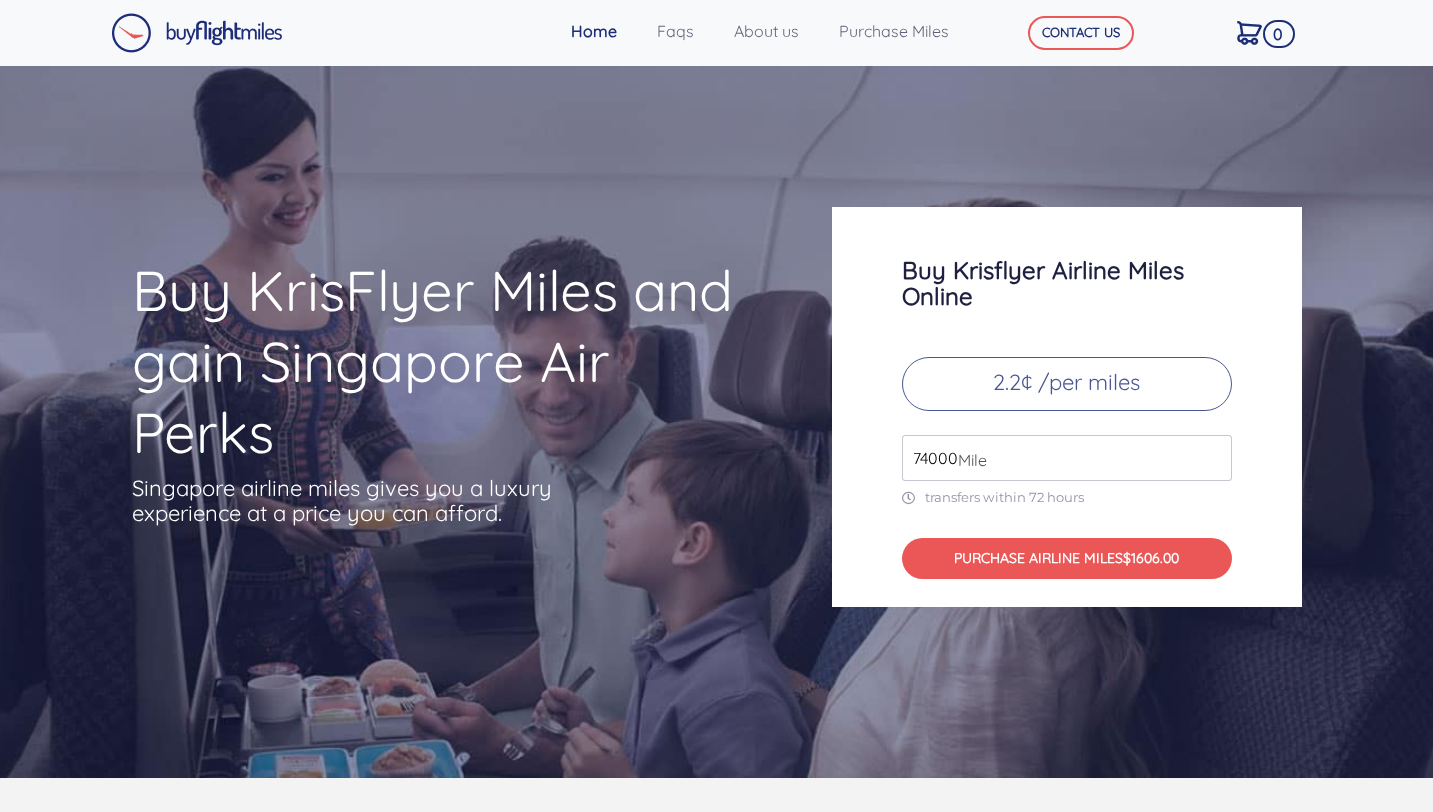 click on "74000" at bounding box center [1067, 458] 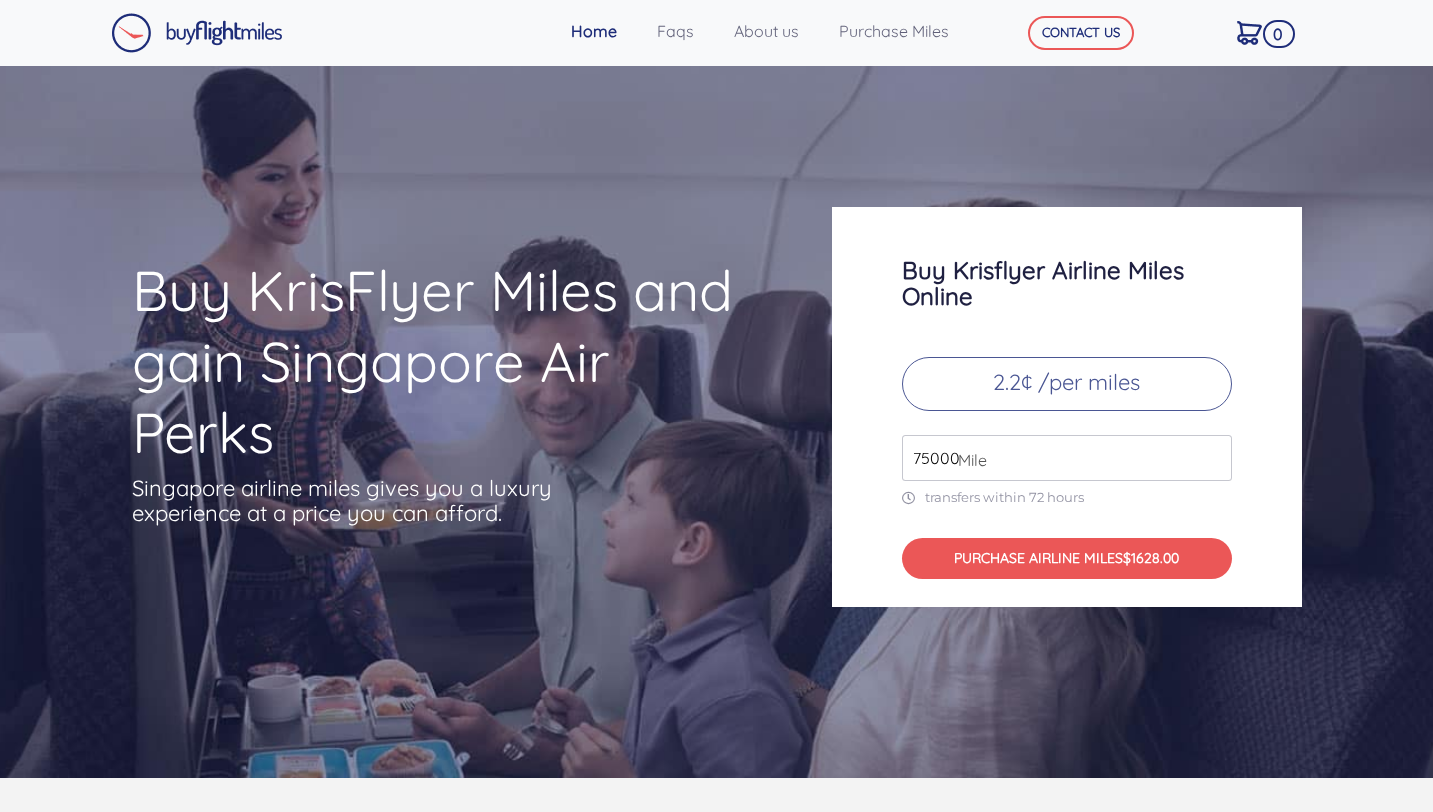 click on "75000" at bounding box center [1067, 458] 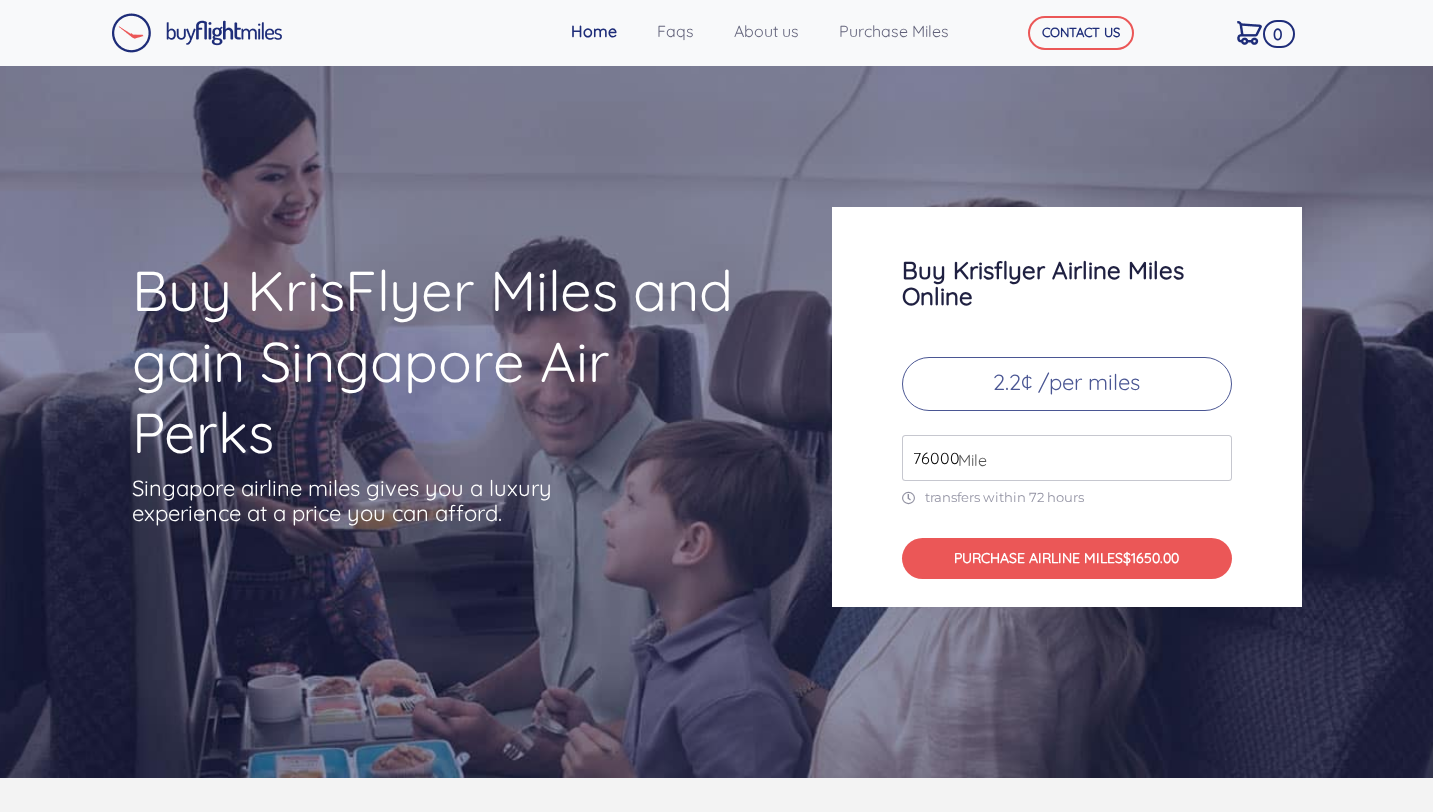 click on "76000" at bounding box center [1067, 458] 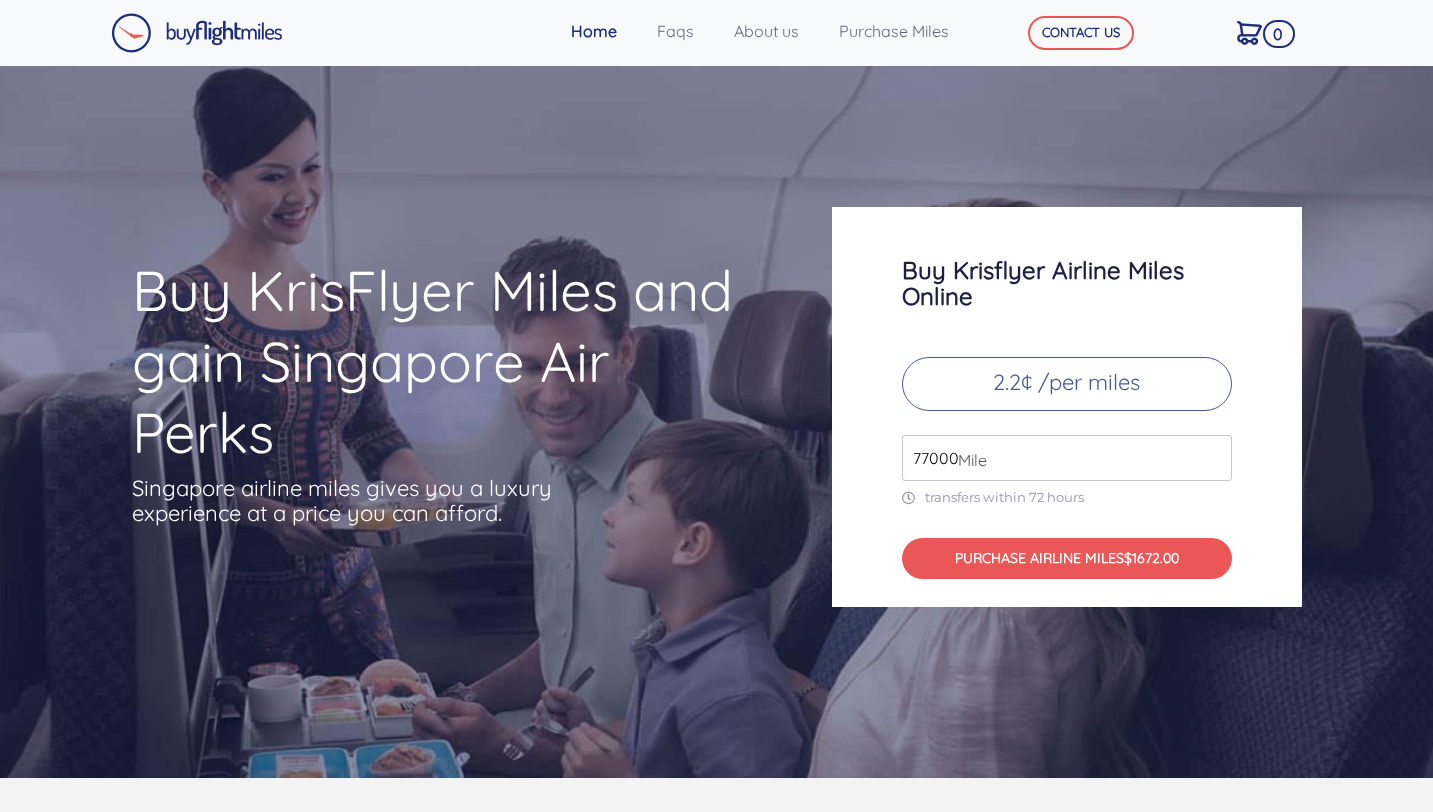 click on "77000" at bounding box center (1067, 458) 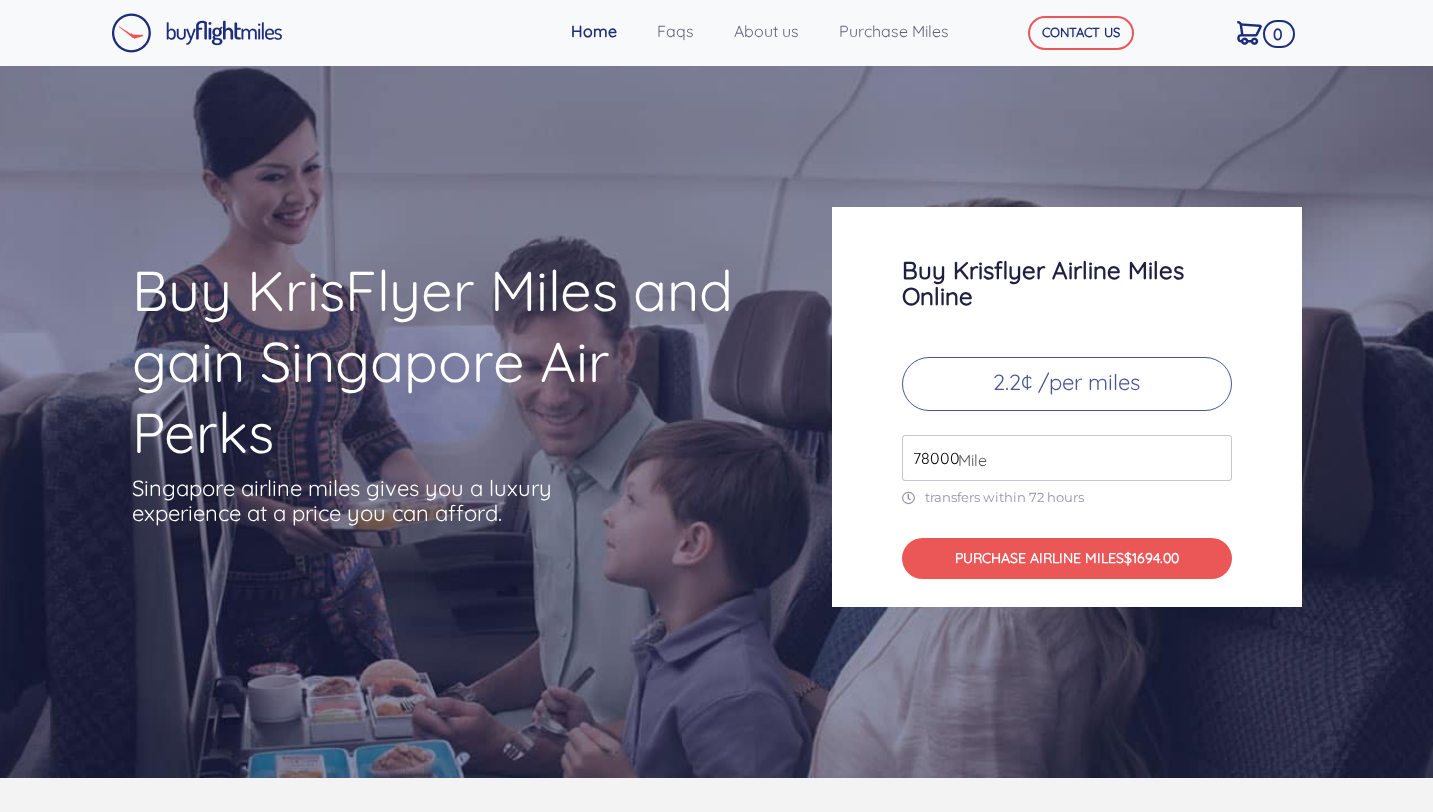 click on "78000" at bounding box center [1067, 458] 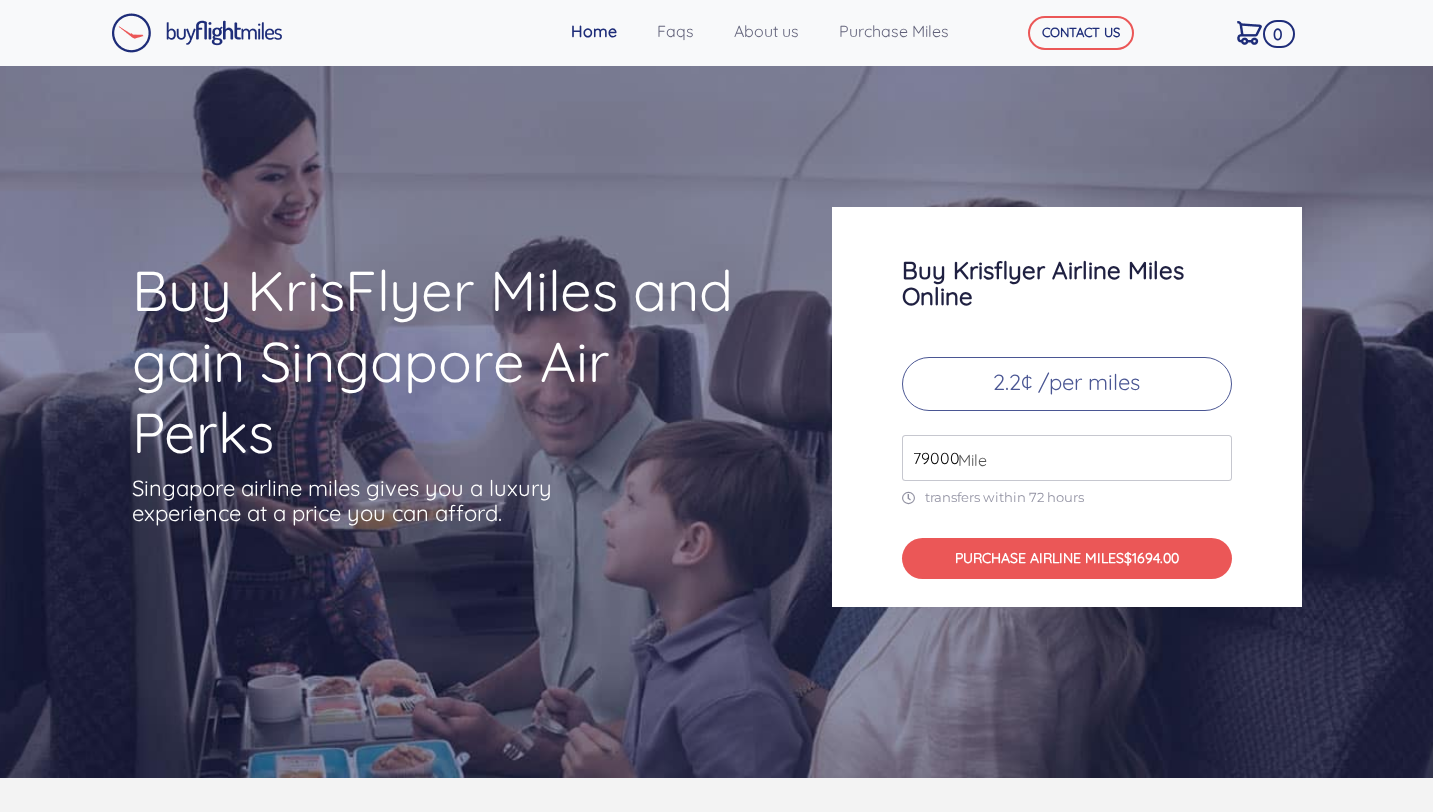 click on "79000" at bounding box center (1067, 458) 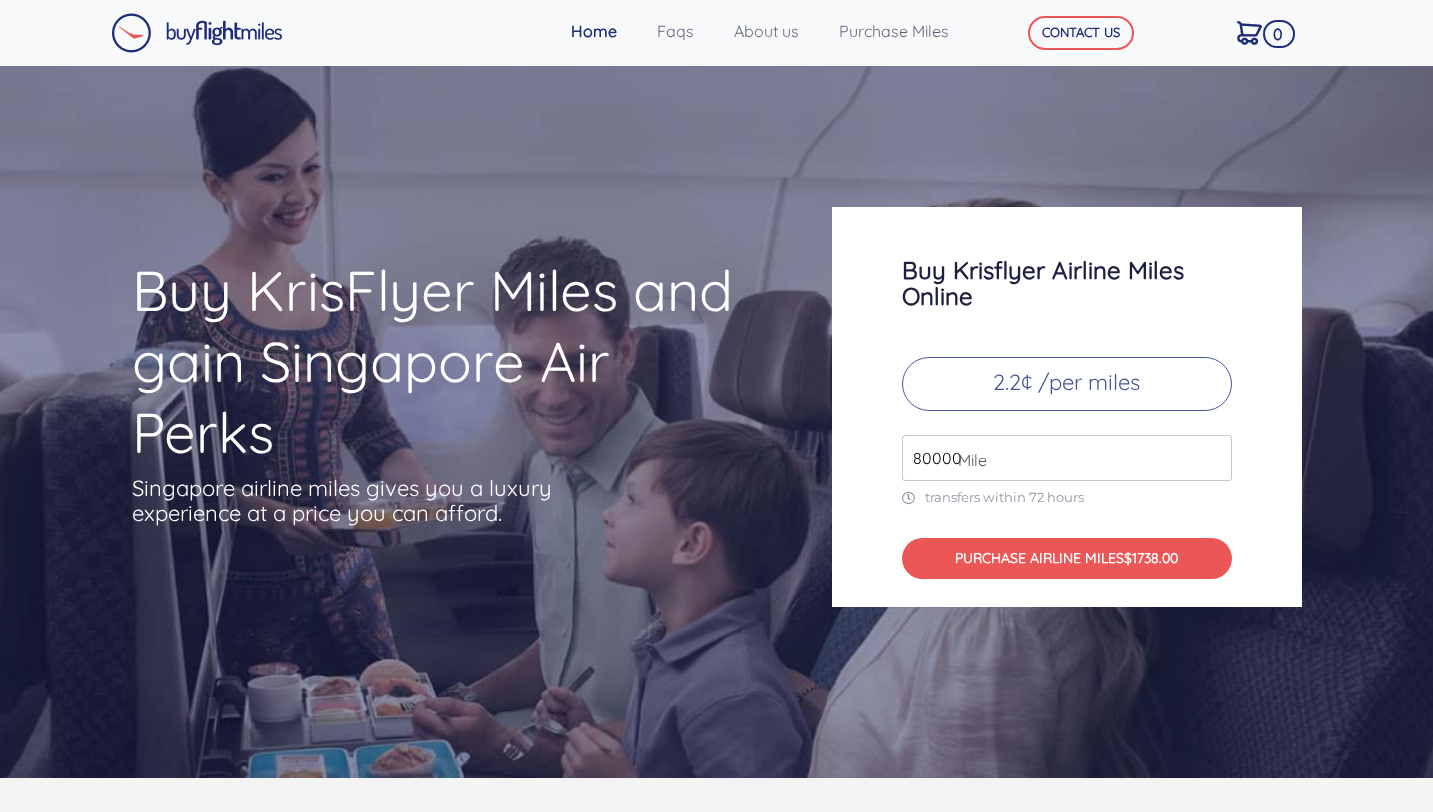 click on "80000" at bounding box center (1067, 458) 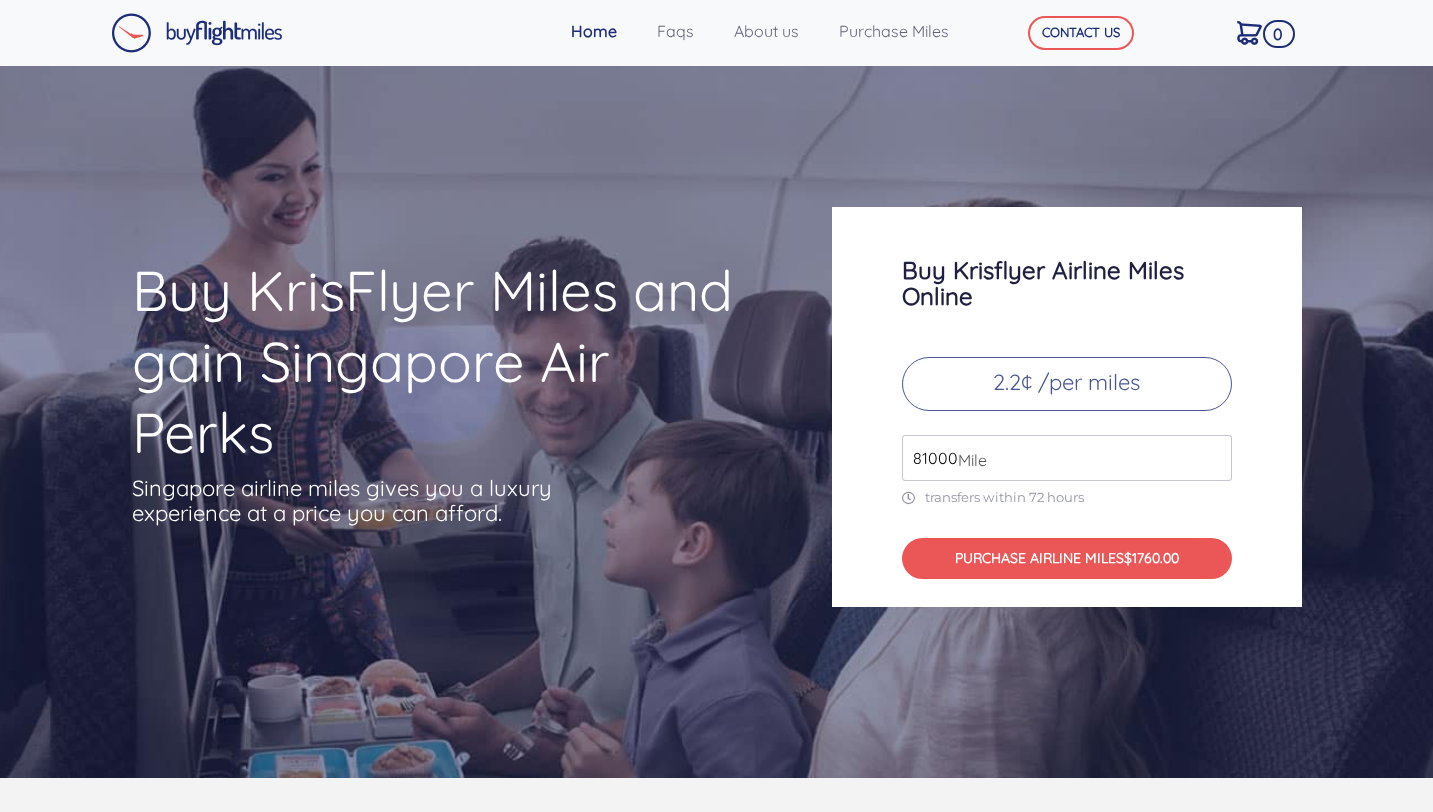 click on "81000" at bounding box center (1067, 458) 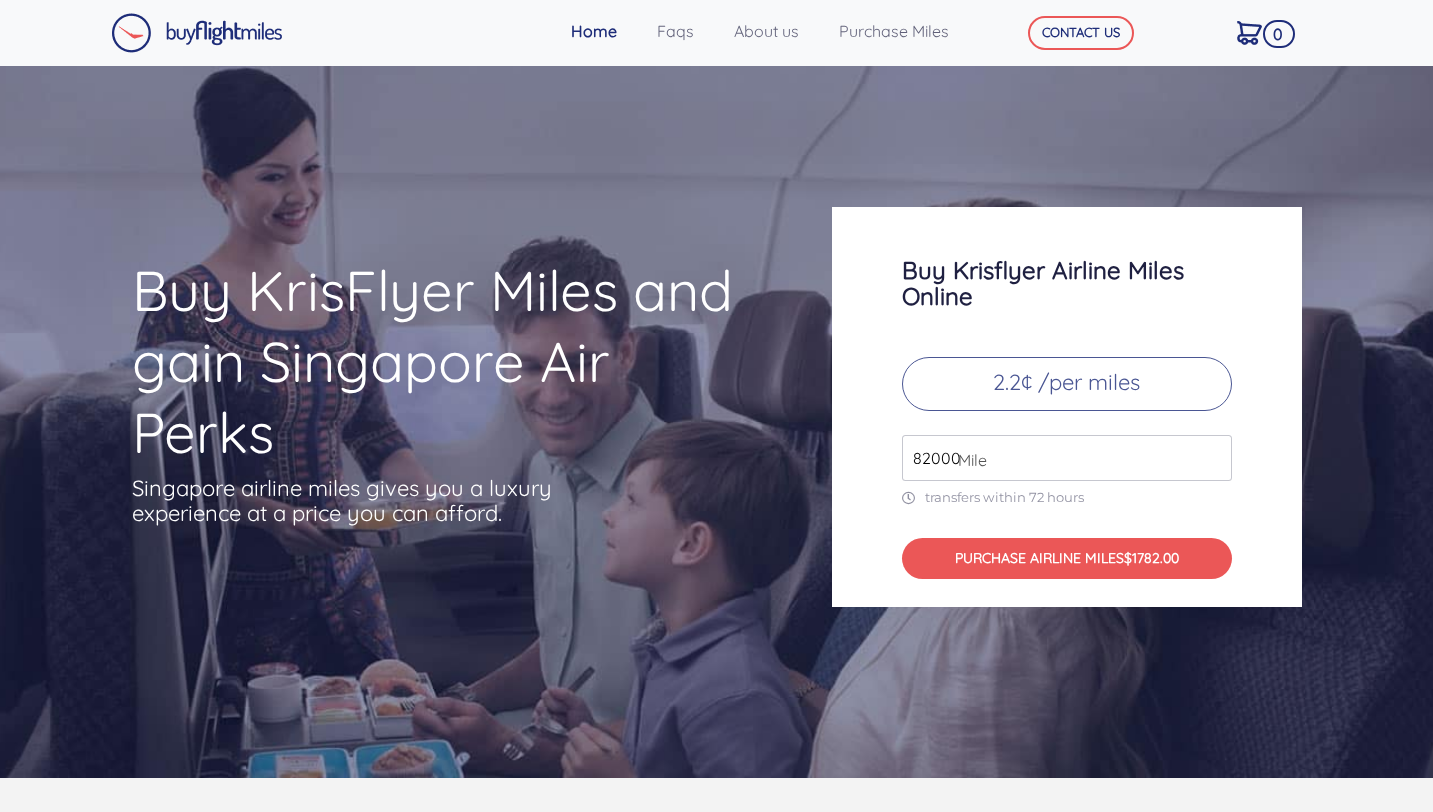 click on "82000" at bounding box center [1067, 458] 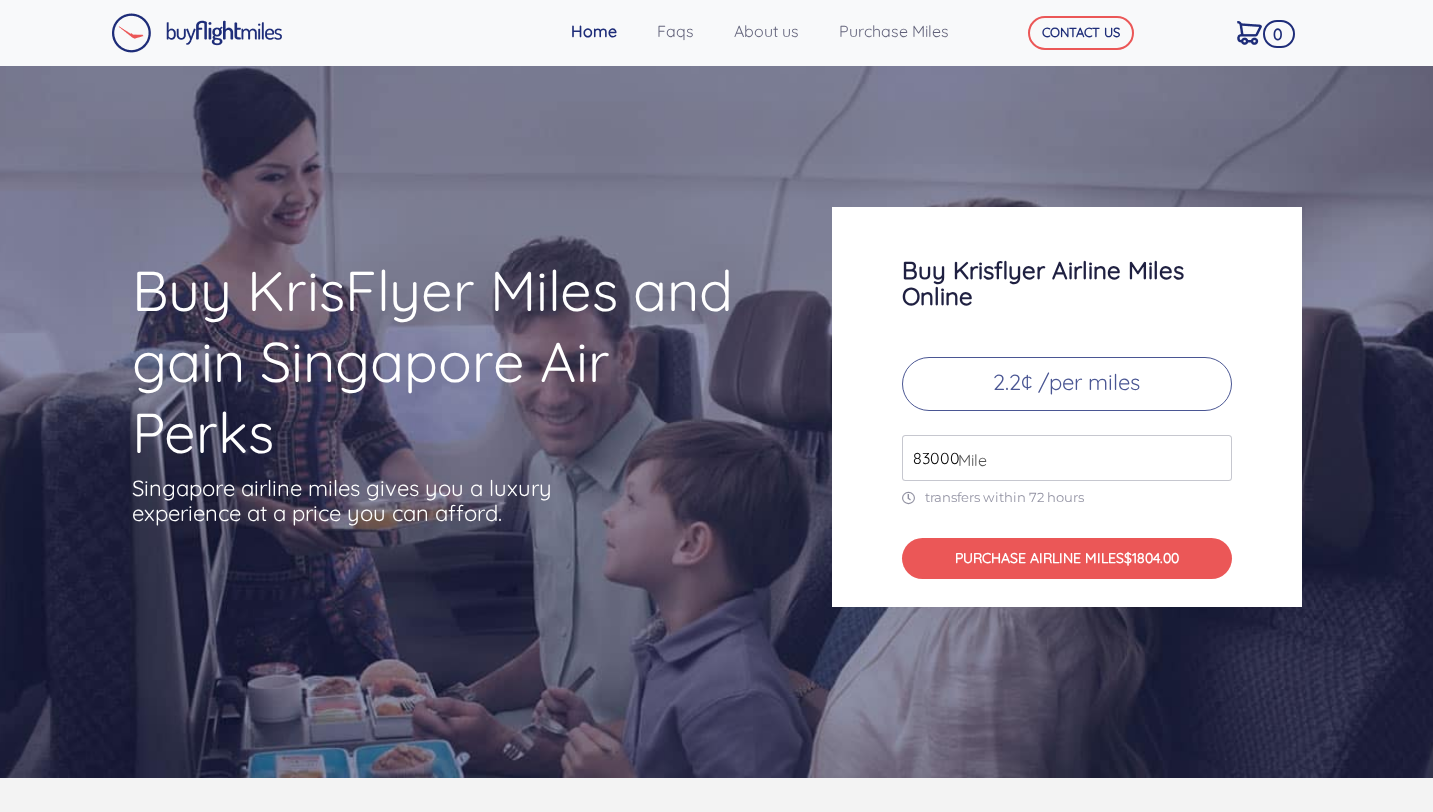 click on "83000" at bounding box center [1067, 458] 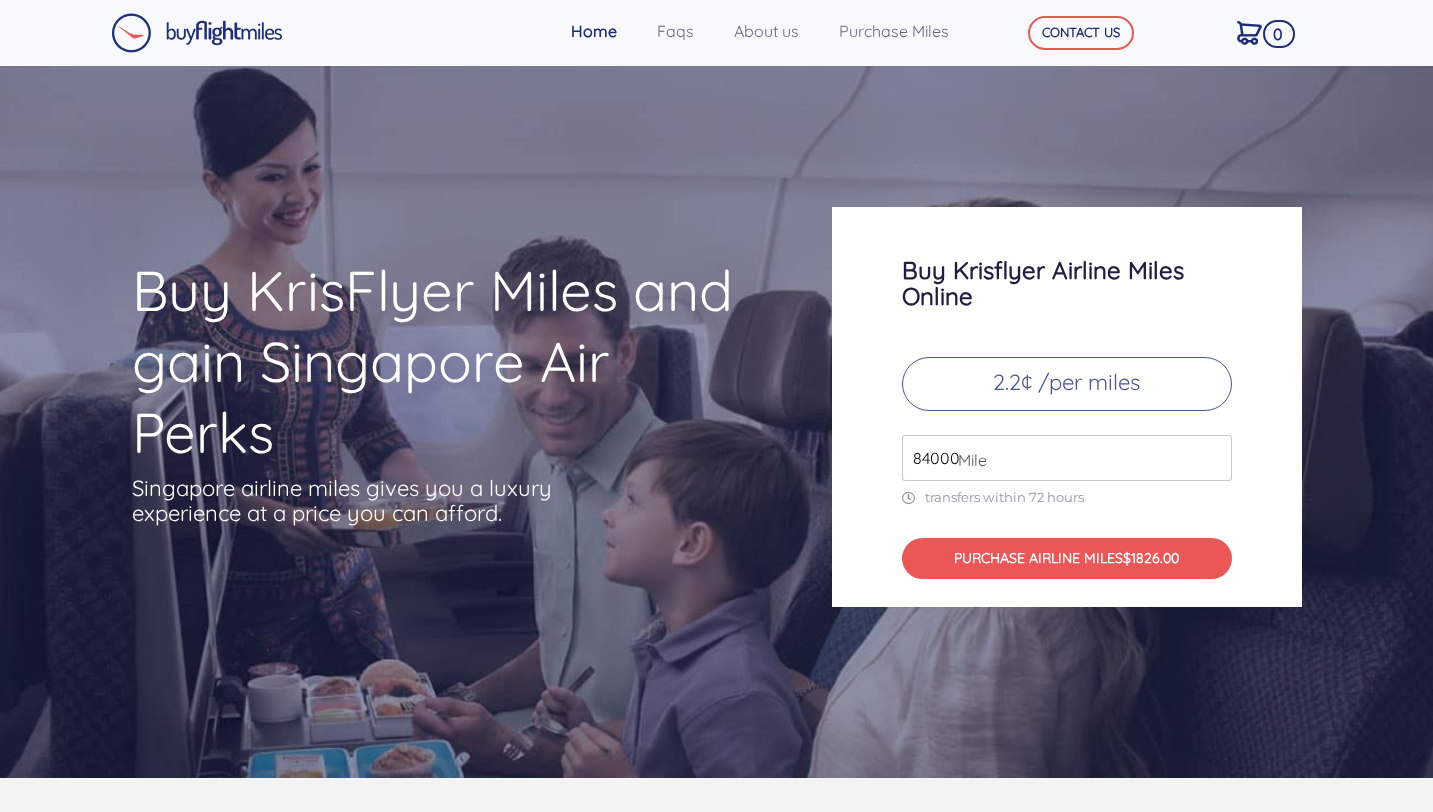 click on "84000" at bounding box center [1067, 458] 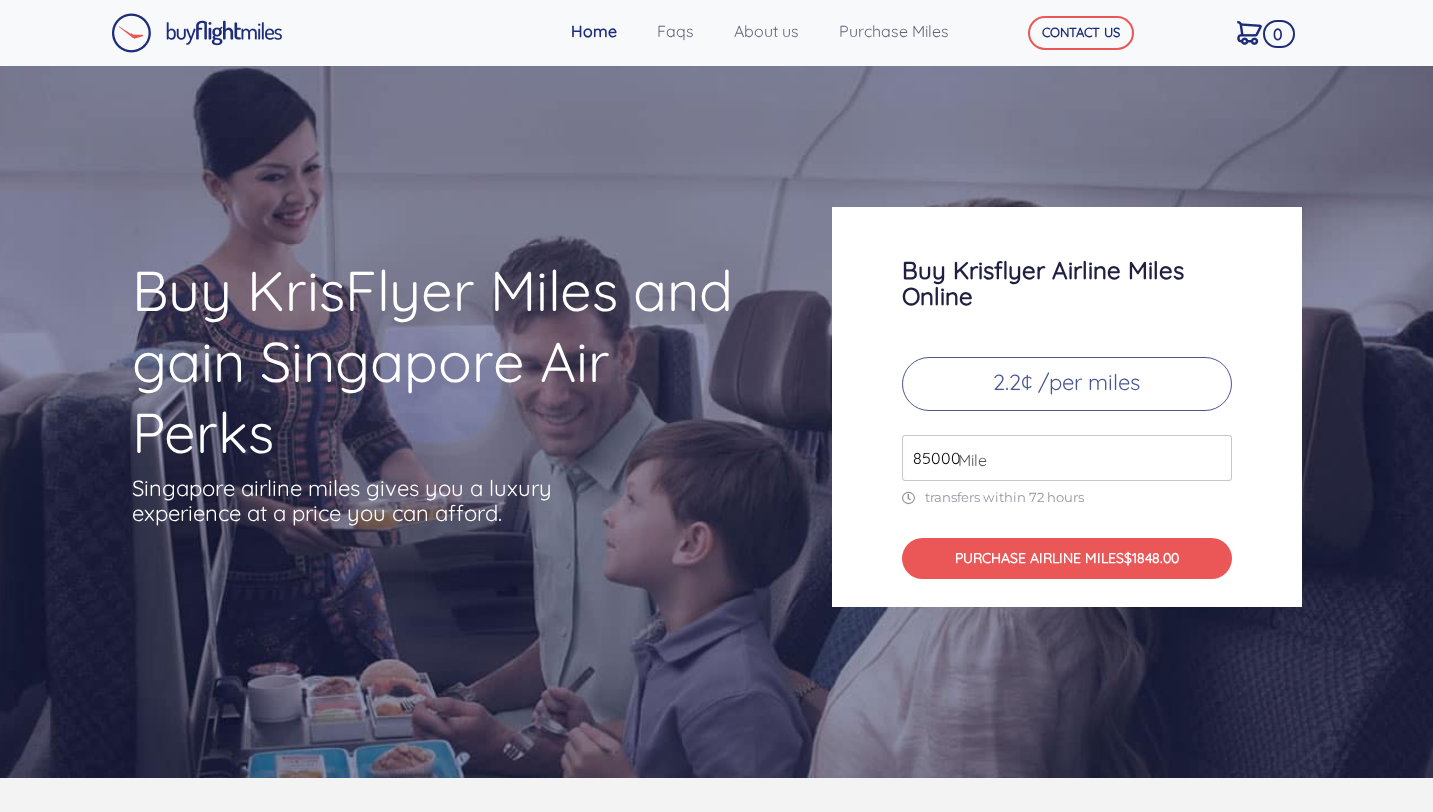 click on "85000" at bounding box center [1067, 458] 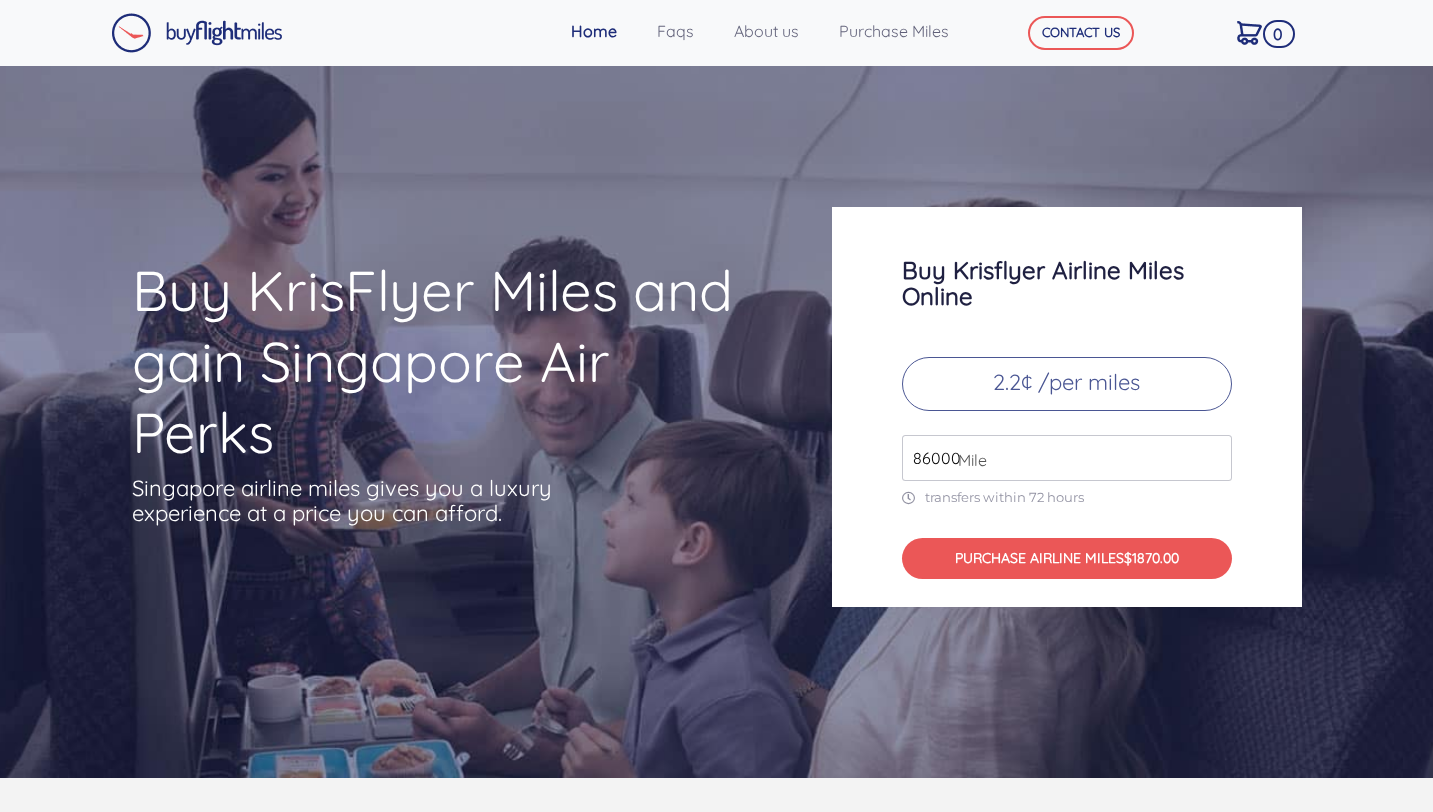 click on "86000" at bounding box center (1067, 458) 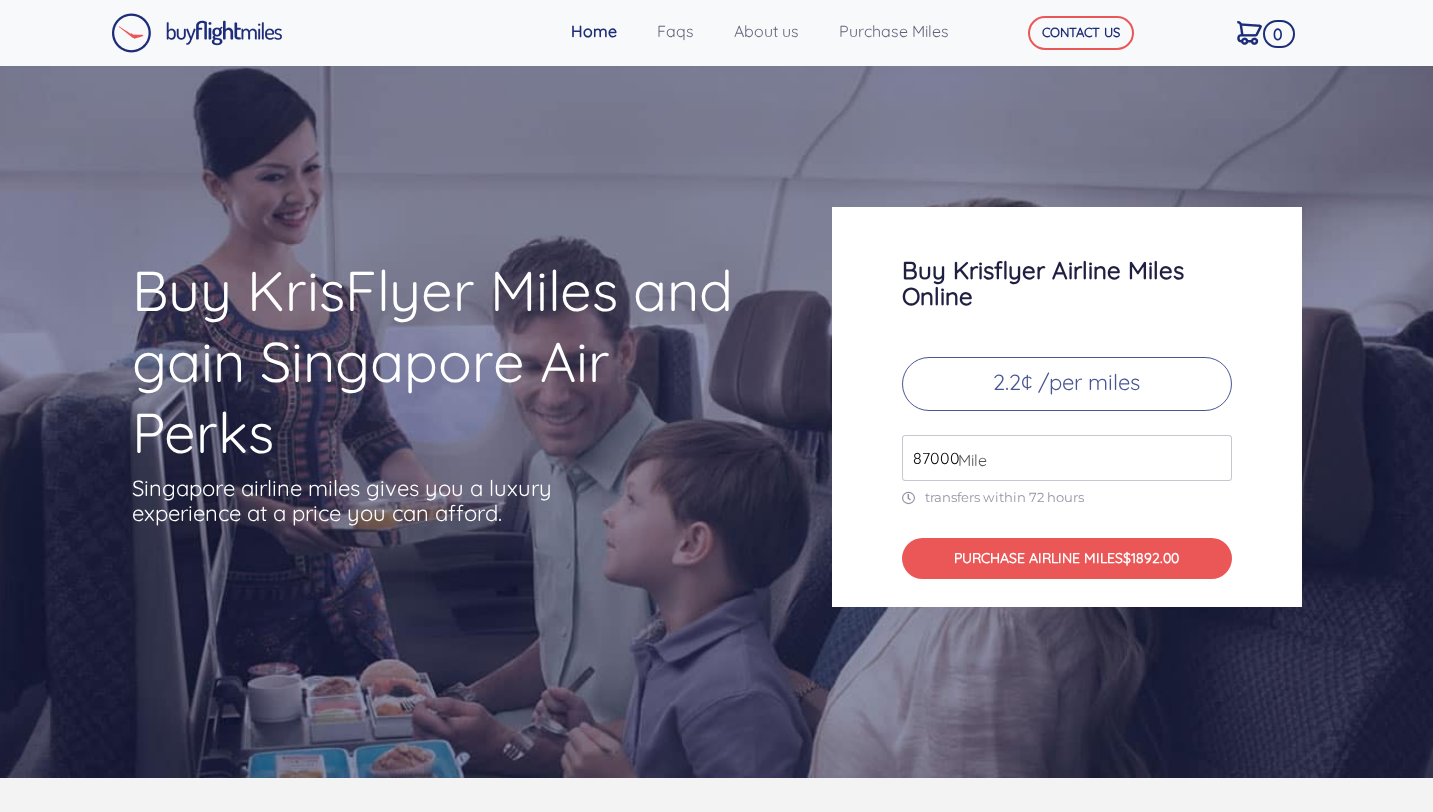 click on "87000" at bounding box center [1067, 458] 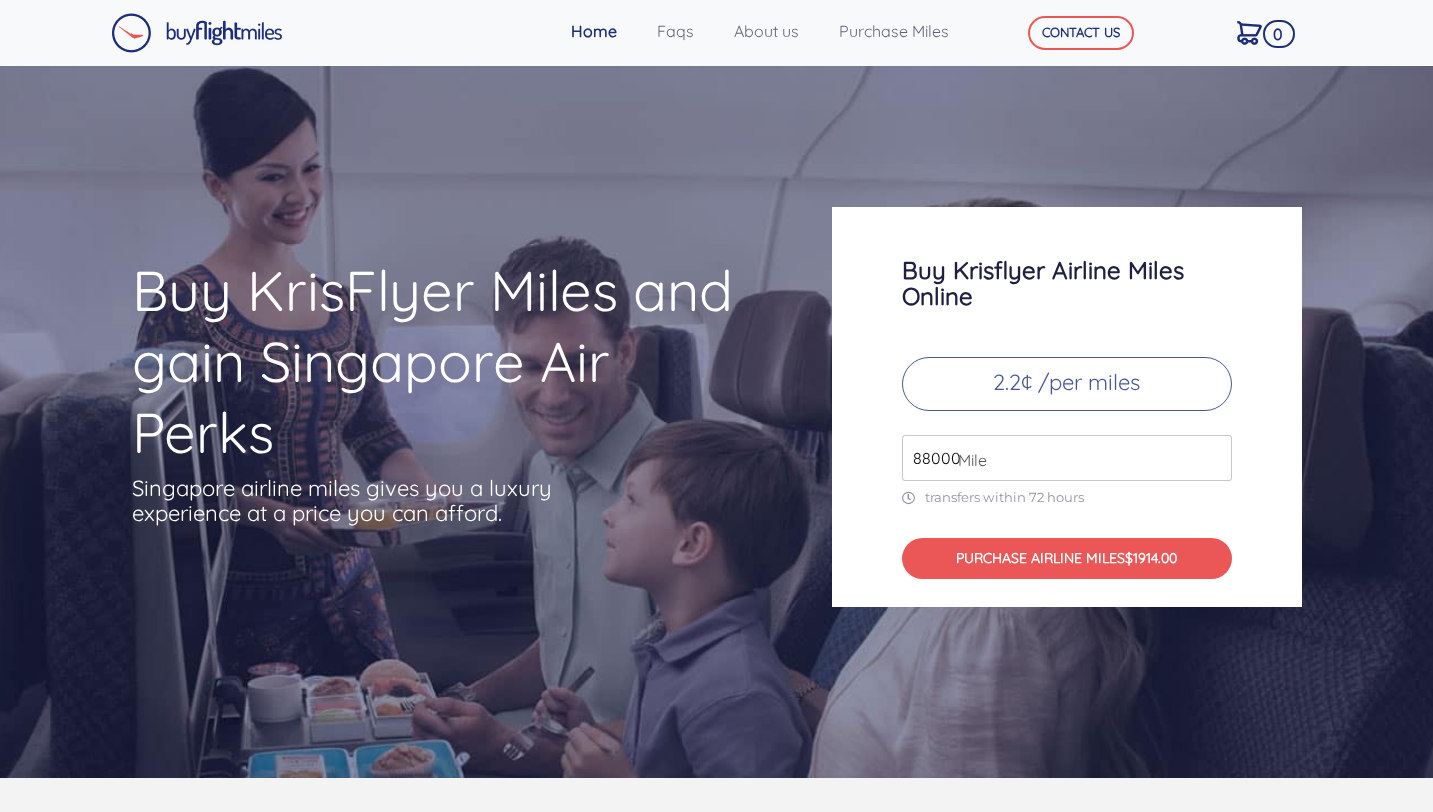 click on "88000" at bounding box center (1067, 458) 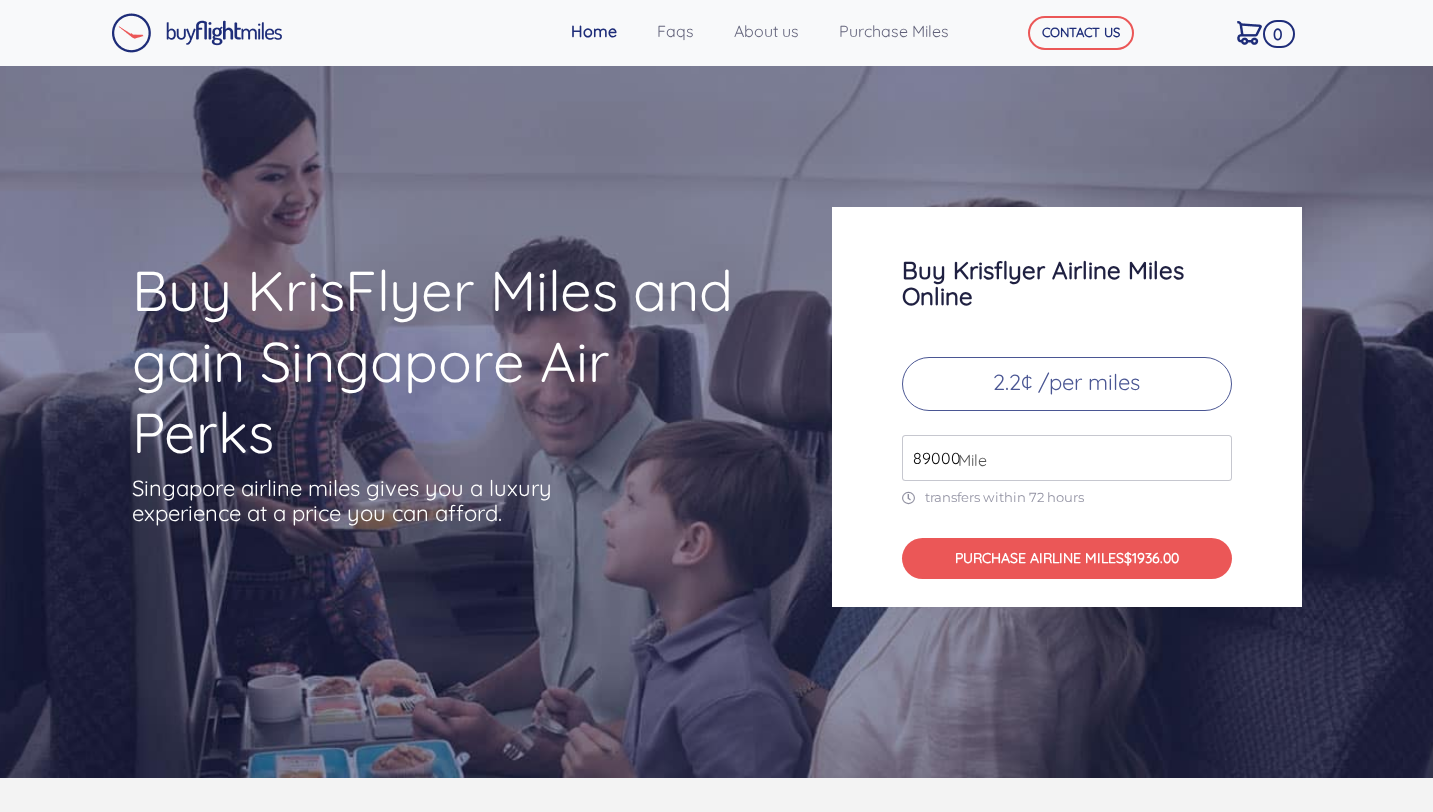 click on "89000" at bounding box center (1067, 458) 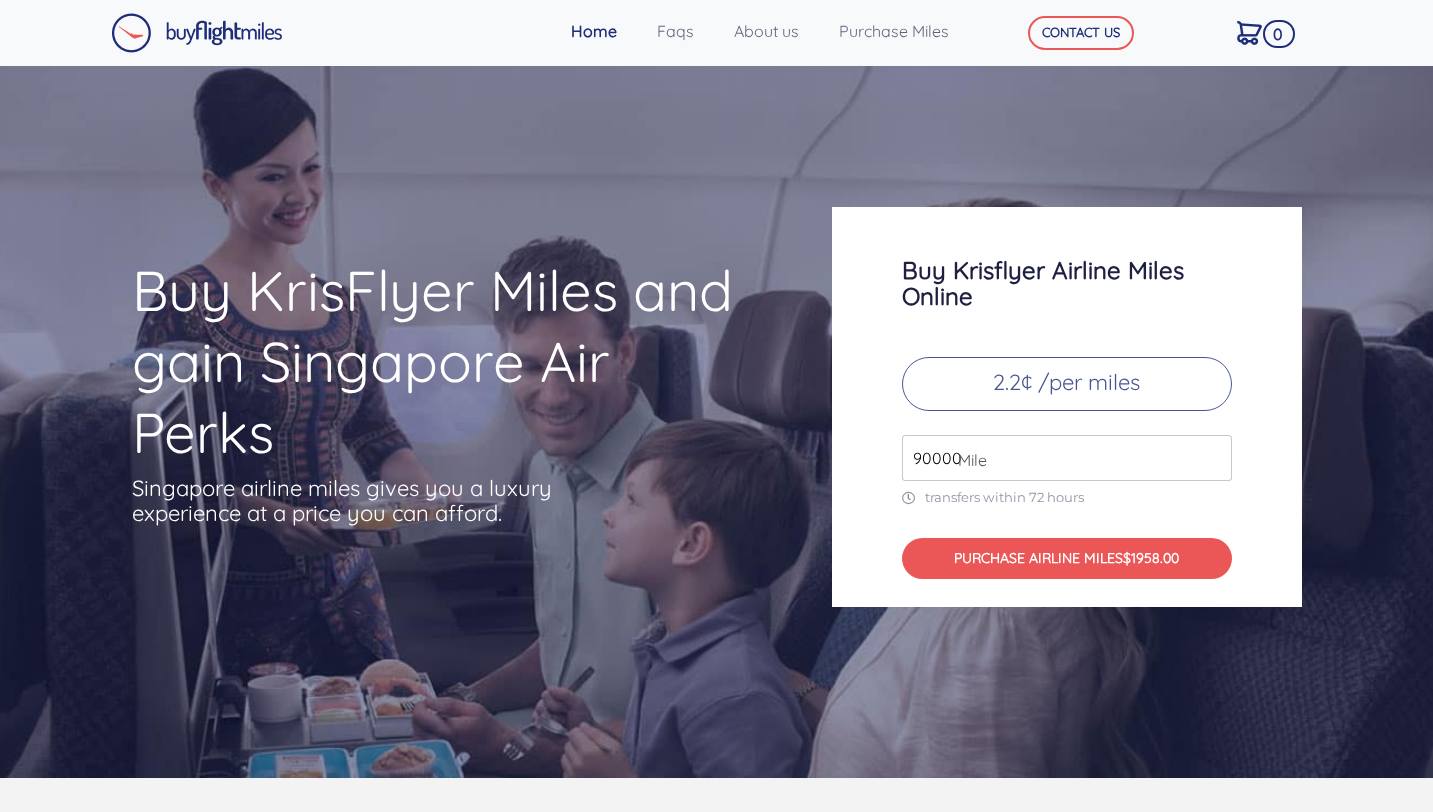 click on "90000" at bounding box center [1067, 458] 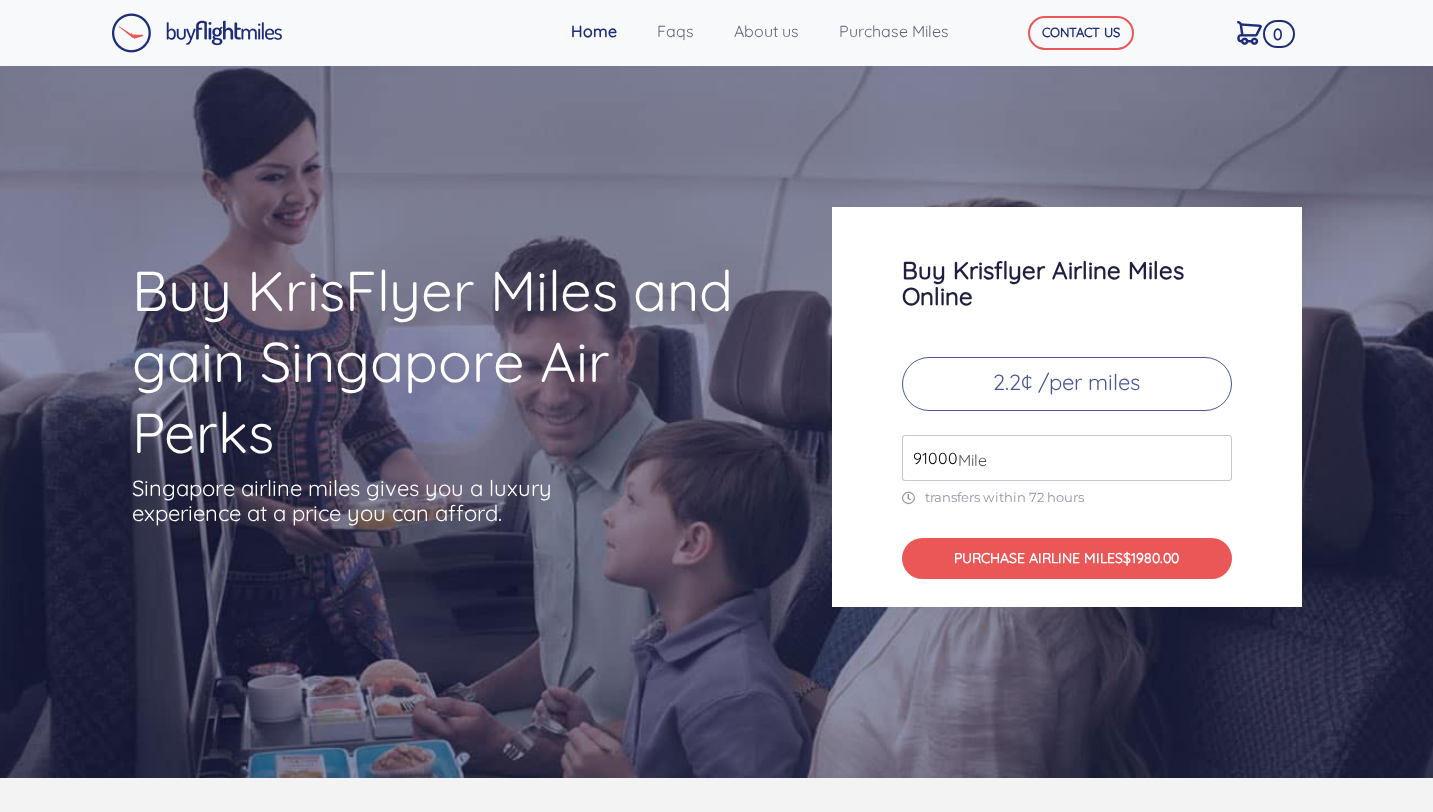 click on "91000" at bounding box center [1067, 458] 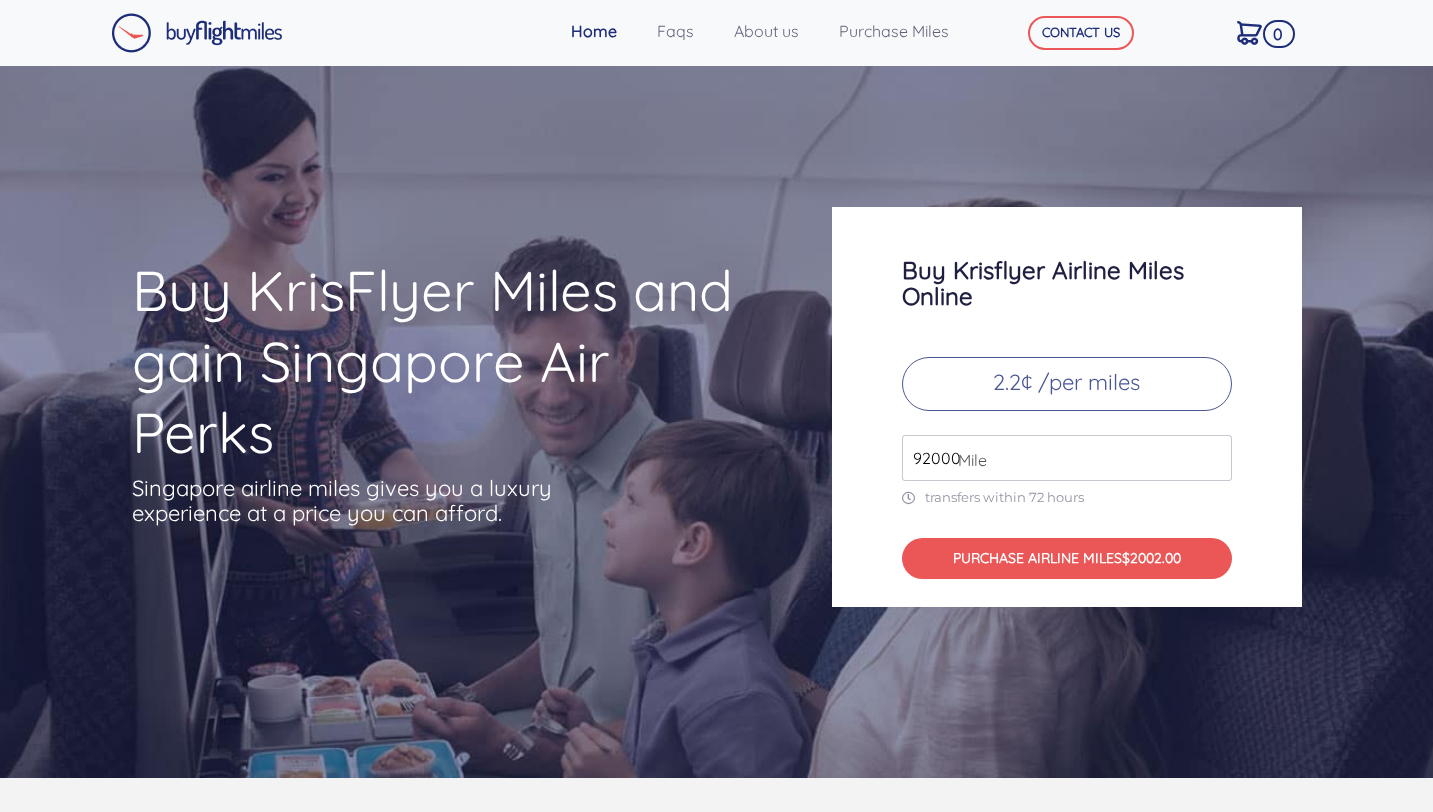 type on "92000" 